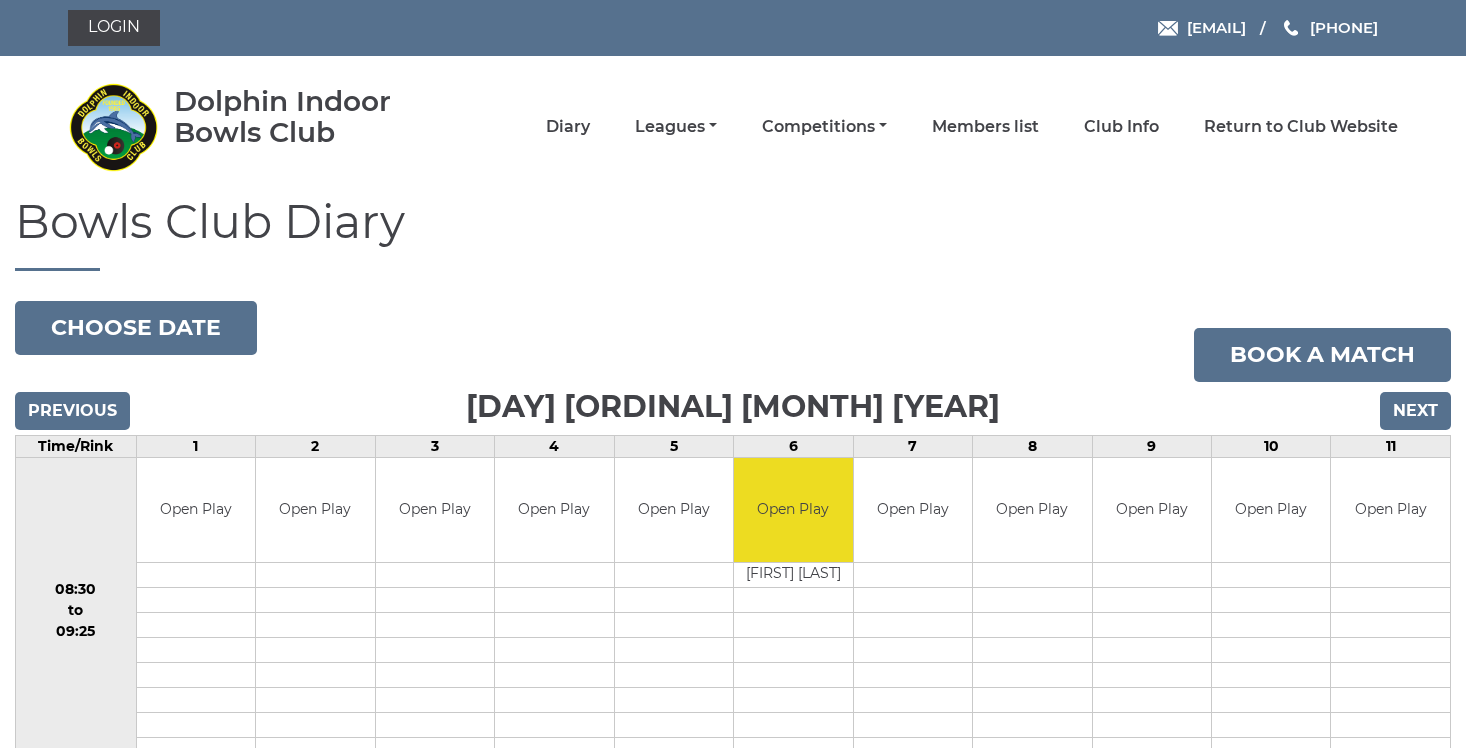 scroll, scrollTop: 0, scrollLeft: 0, axis: both 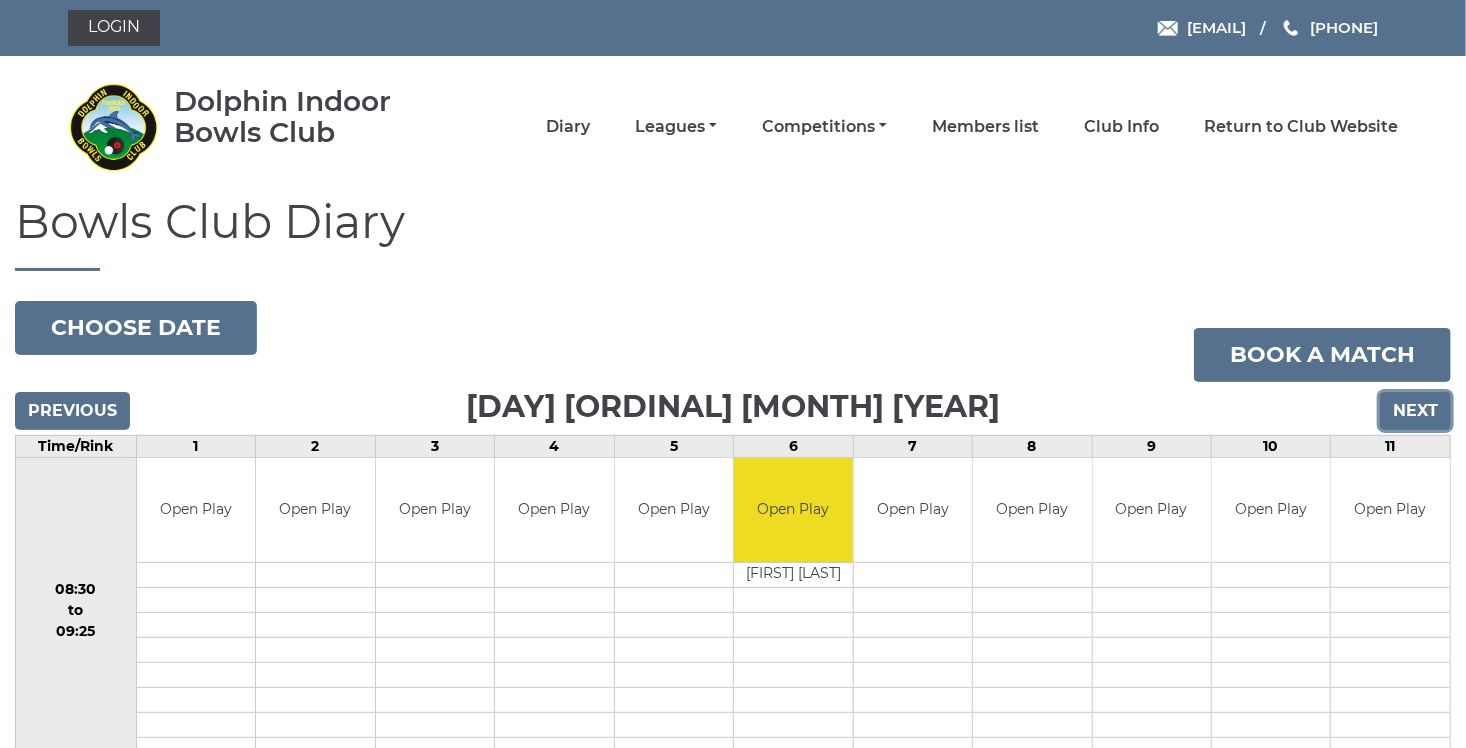 click on "Next" at bounding box center (1415, 411) 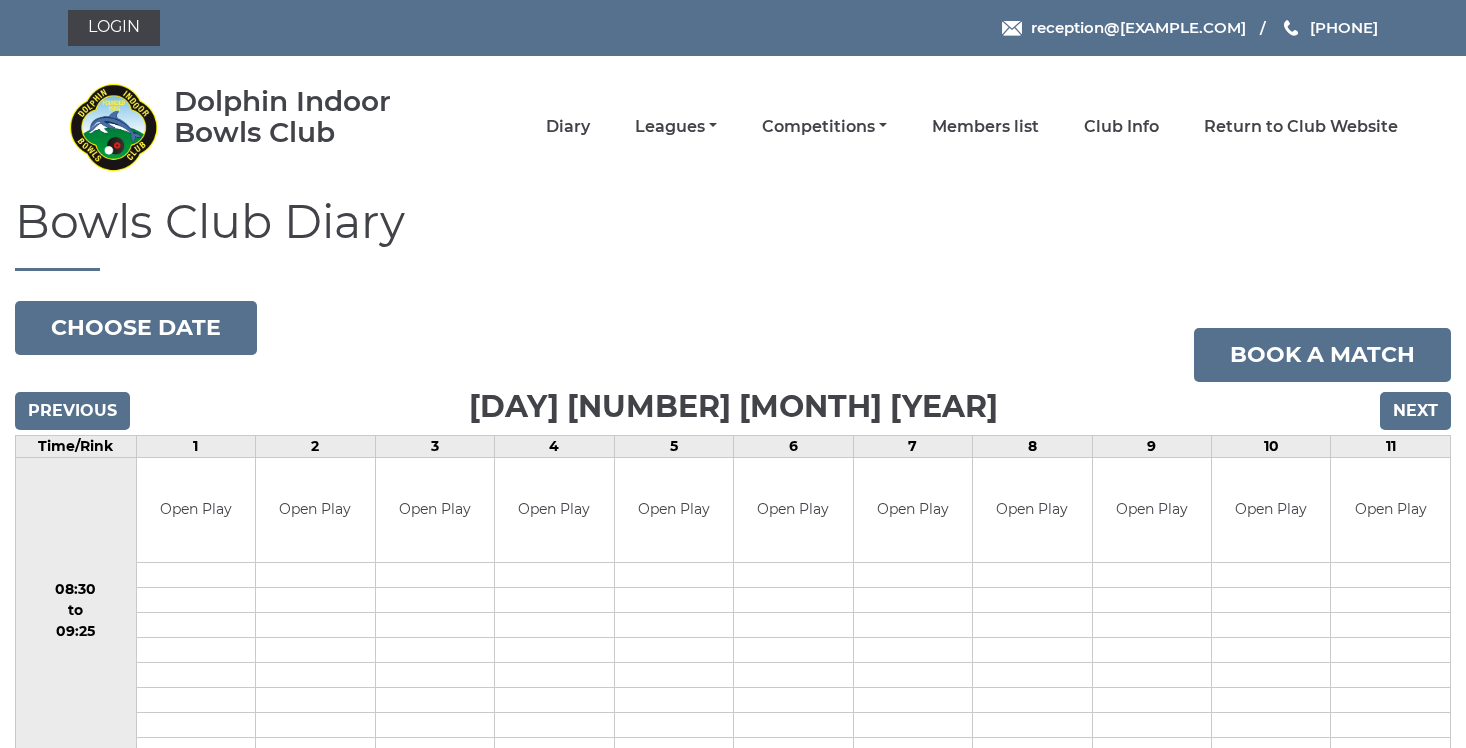 scroll, scrollTop: 0, scrollLeft: 0, axis: both 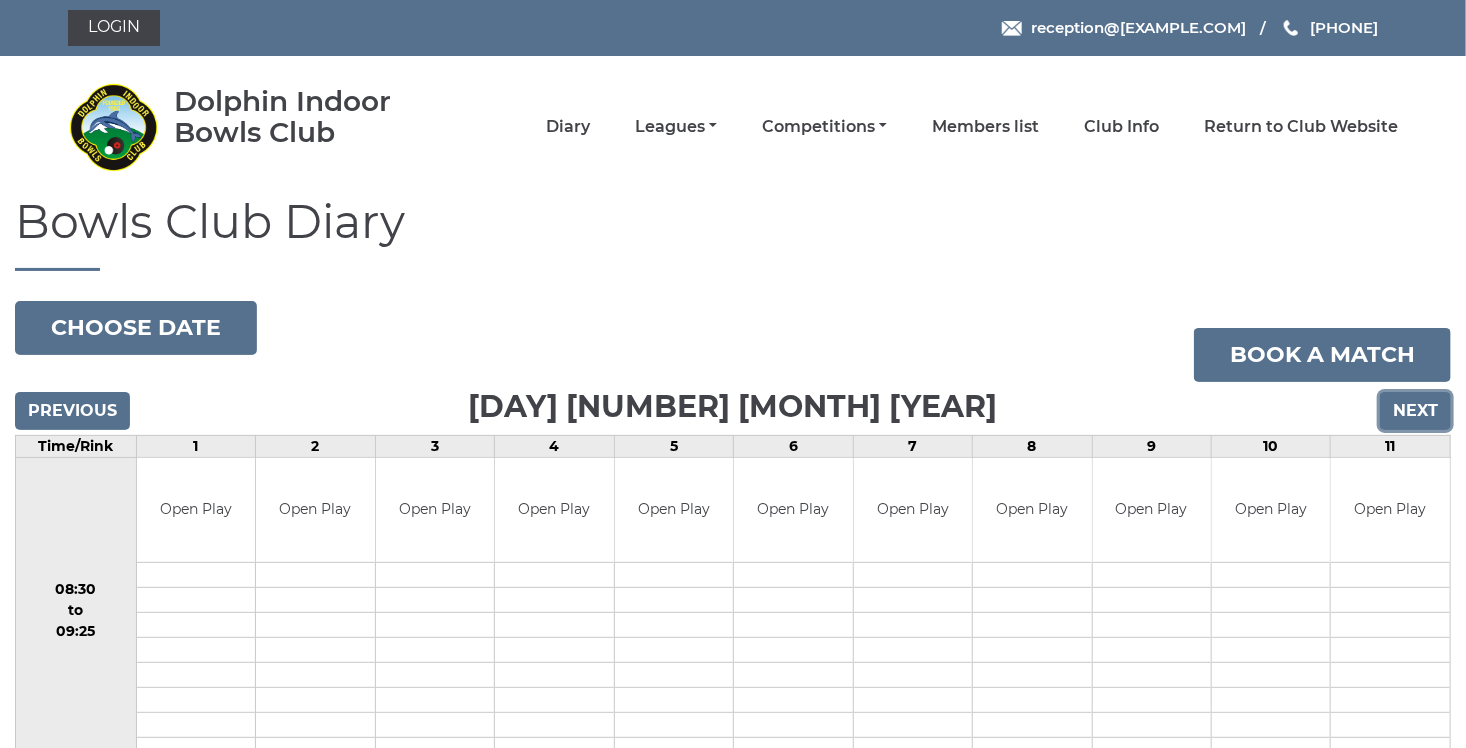 click on "Next" at bounding box center [1415, 411] 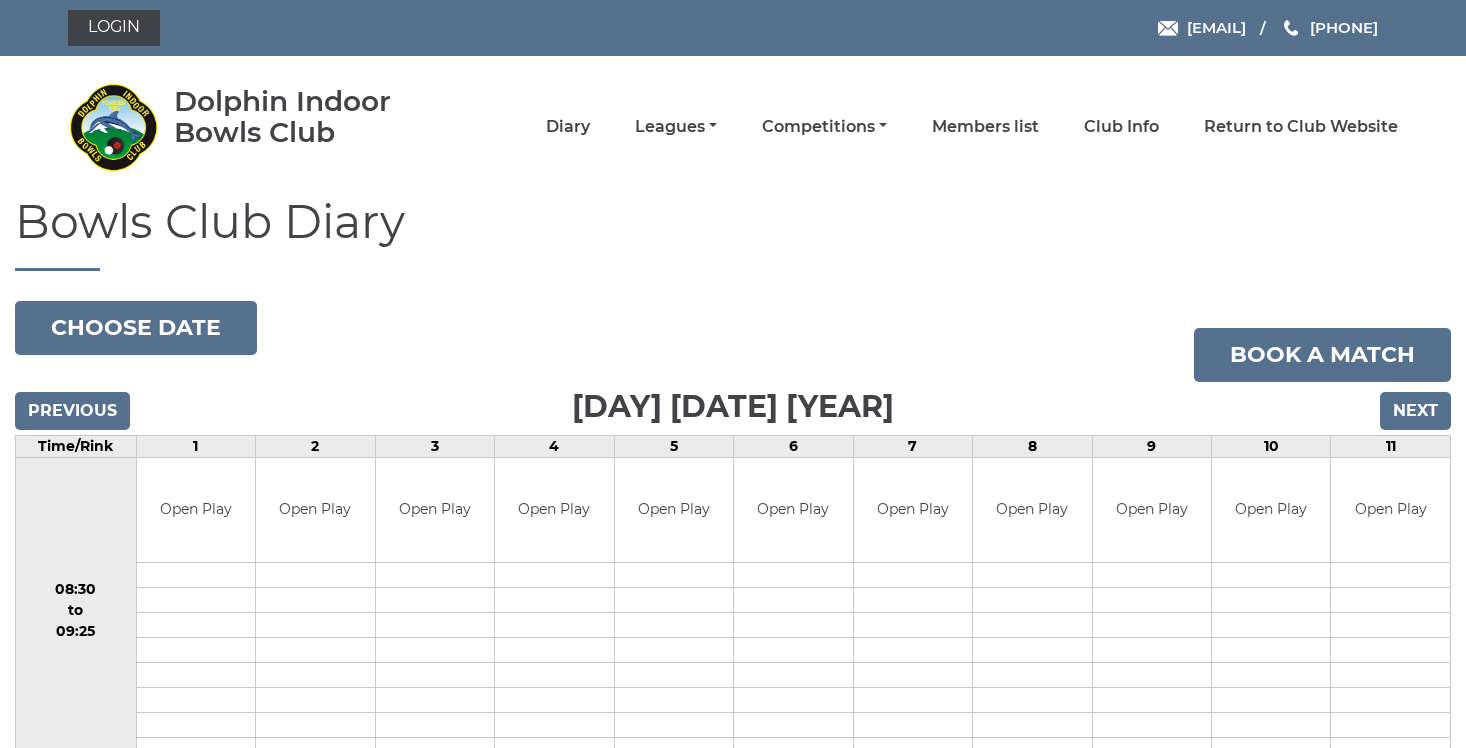 scroll, scrollTop: 0, scrollLeft: 0, axis: both 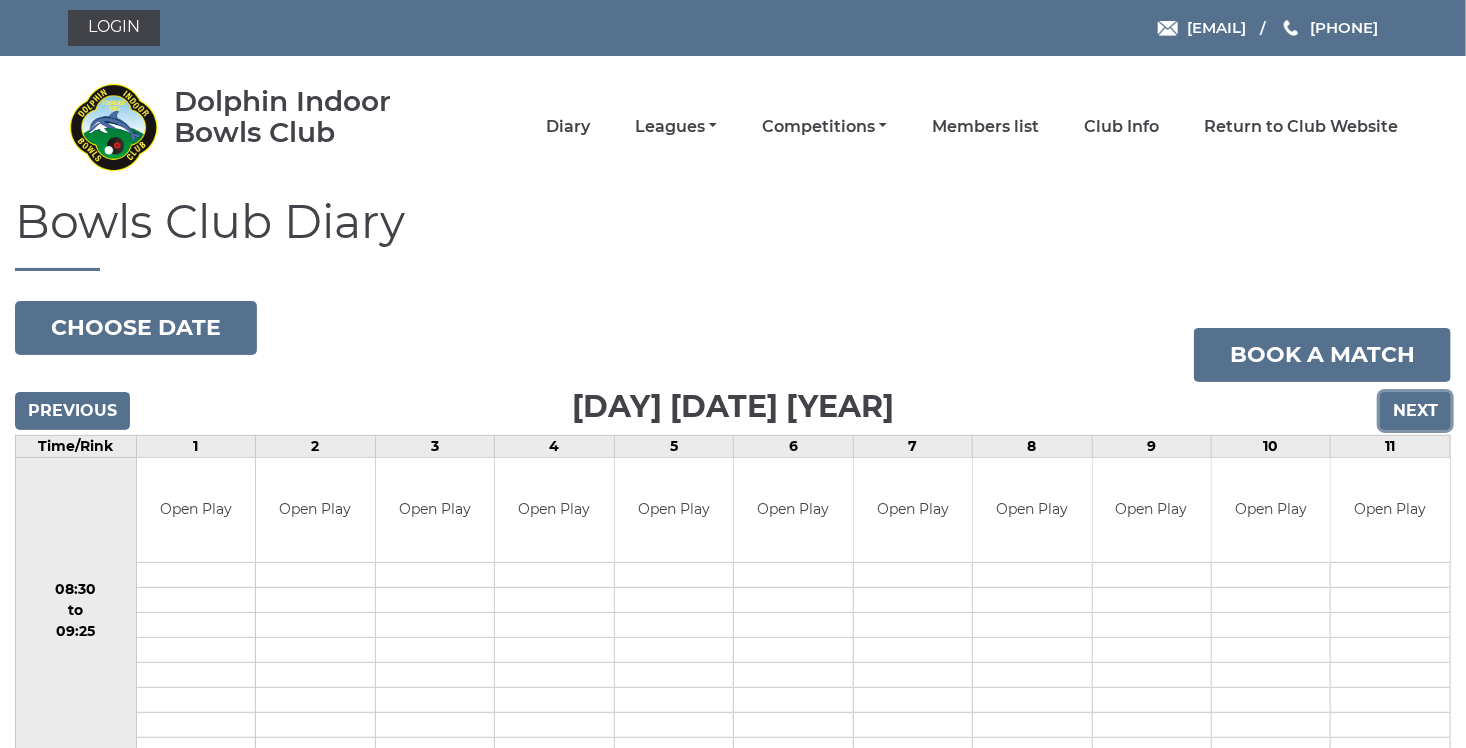 click on "Next" at bounding box center [1415, 411] 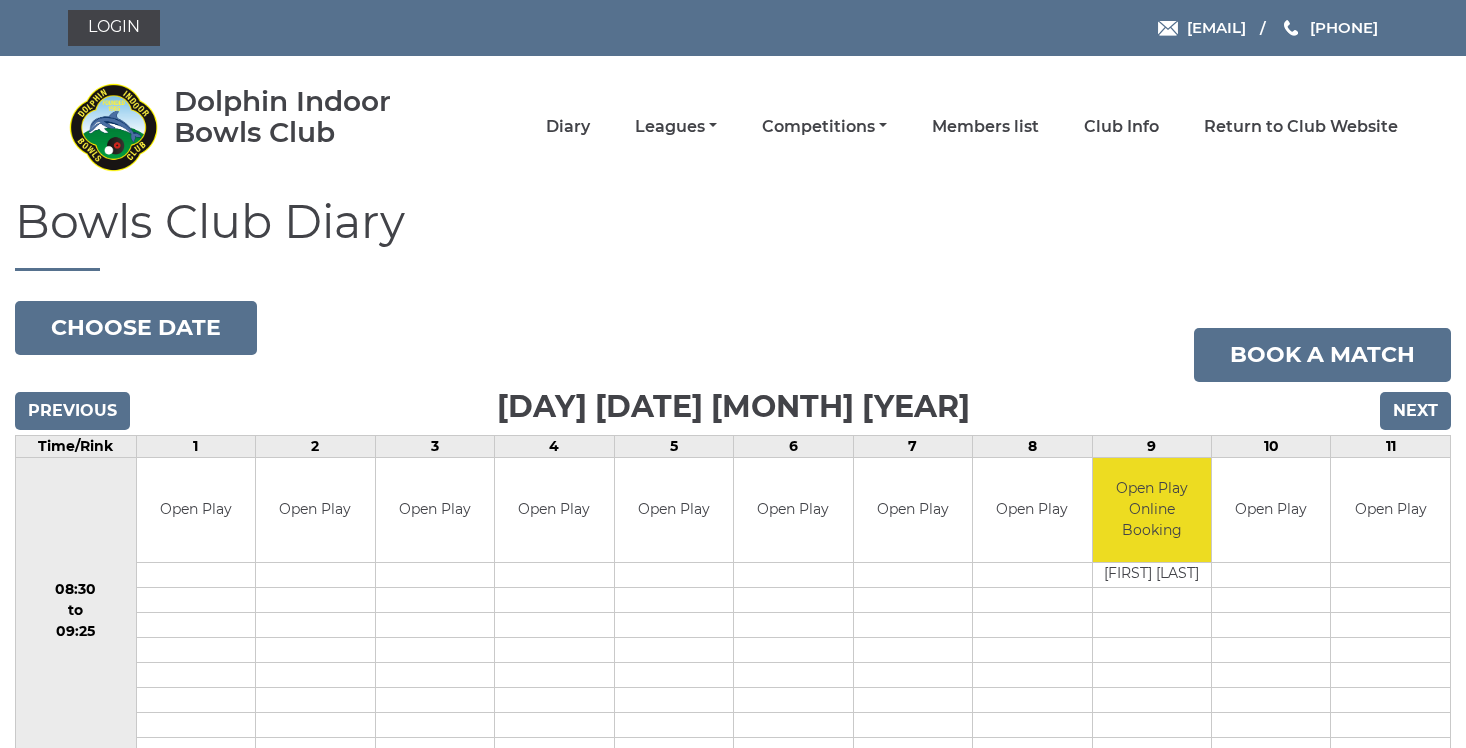 scroll, scrollTop: 0, scrollLeft: 0, axis: both 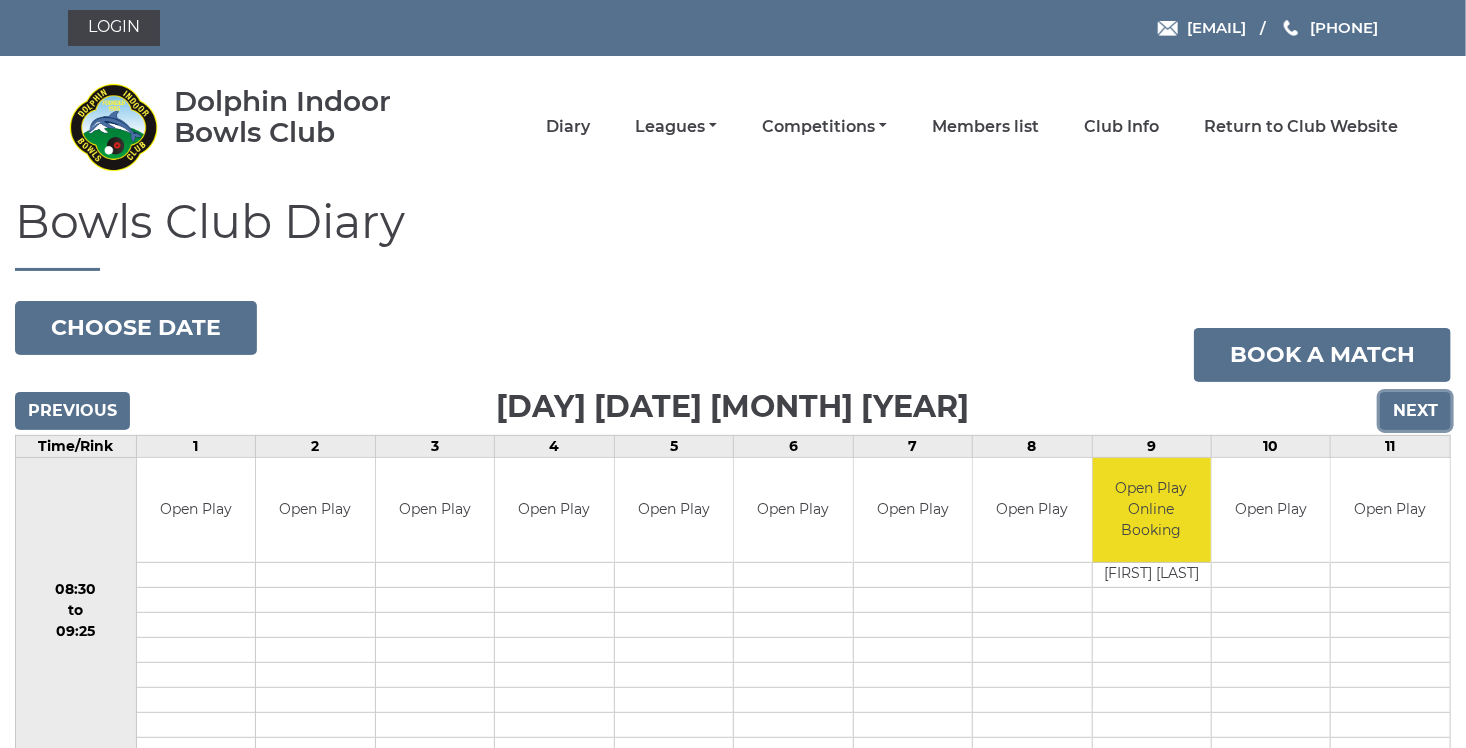 click on "Next" at bounding box center [1415, 411] 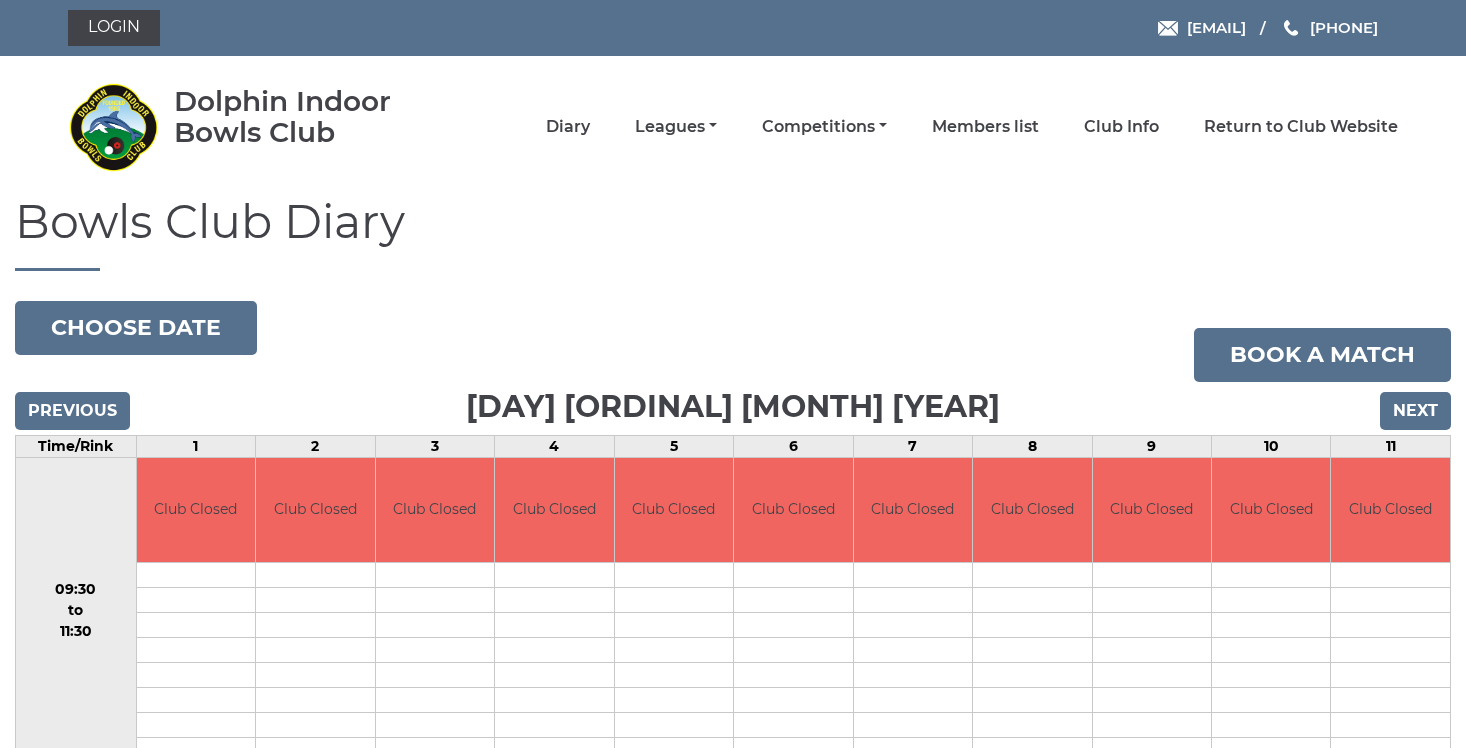 scroll, scrollTop: 0, scrollLeft: 0, axis: both 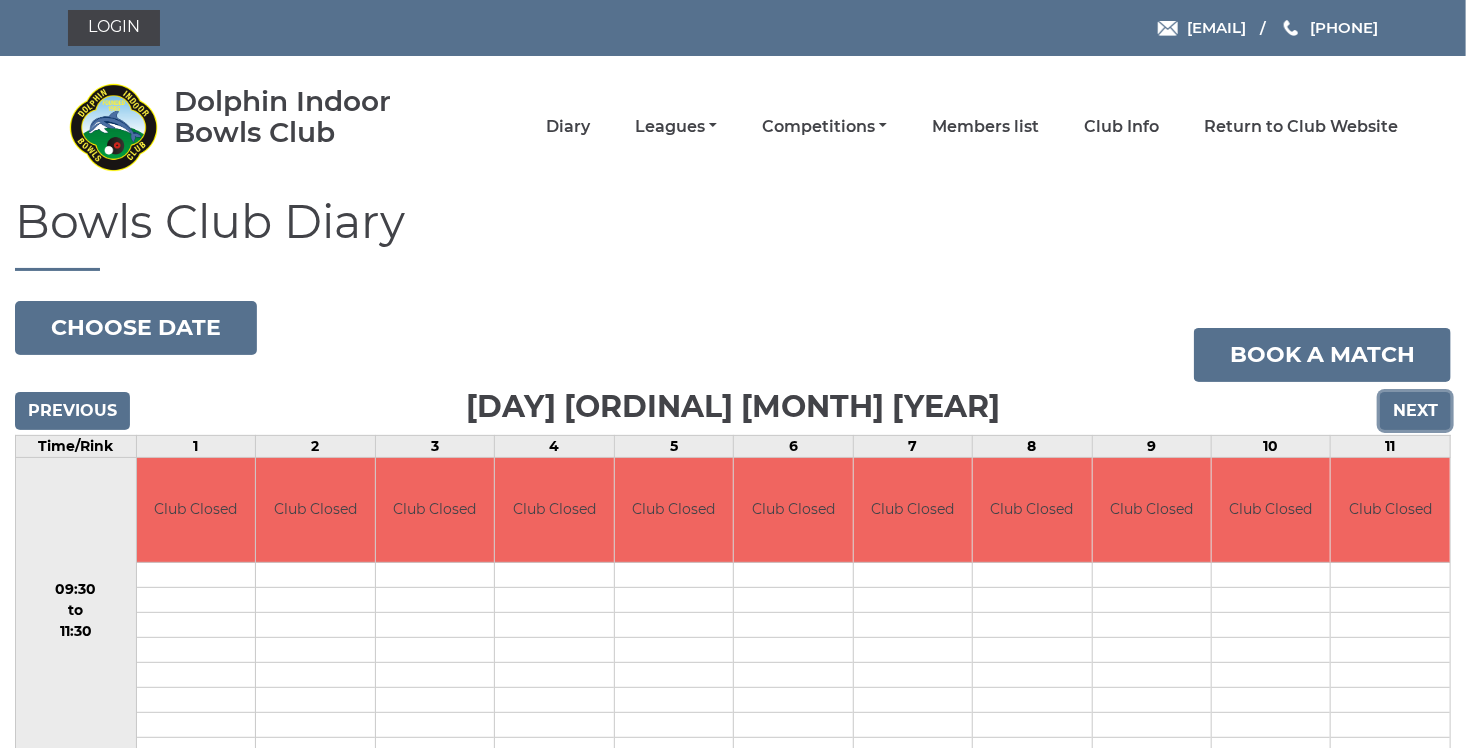 click on "Next" at bounding box center [1415, 411] 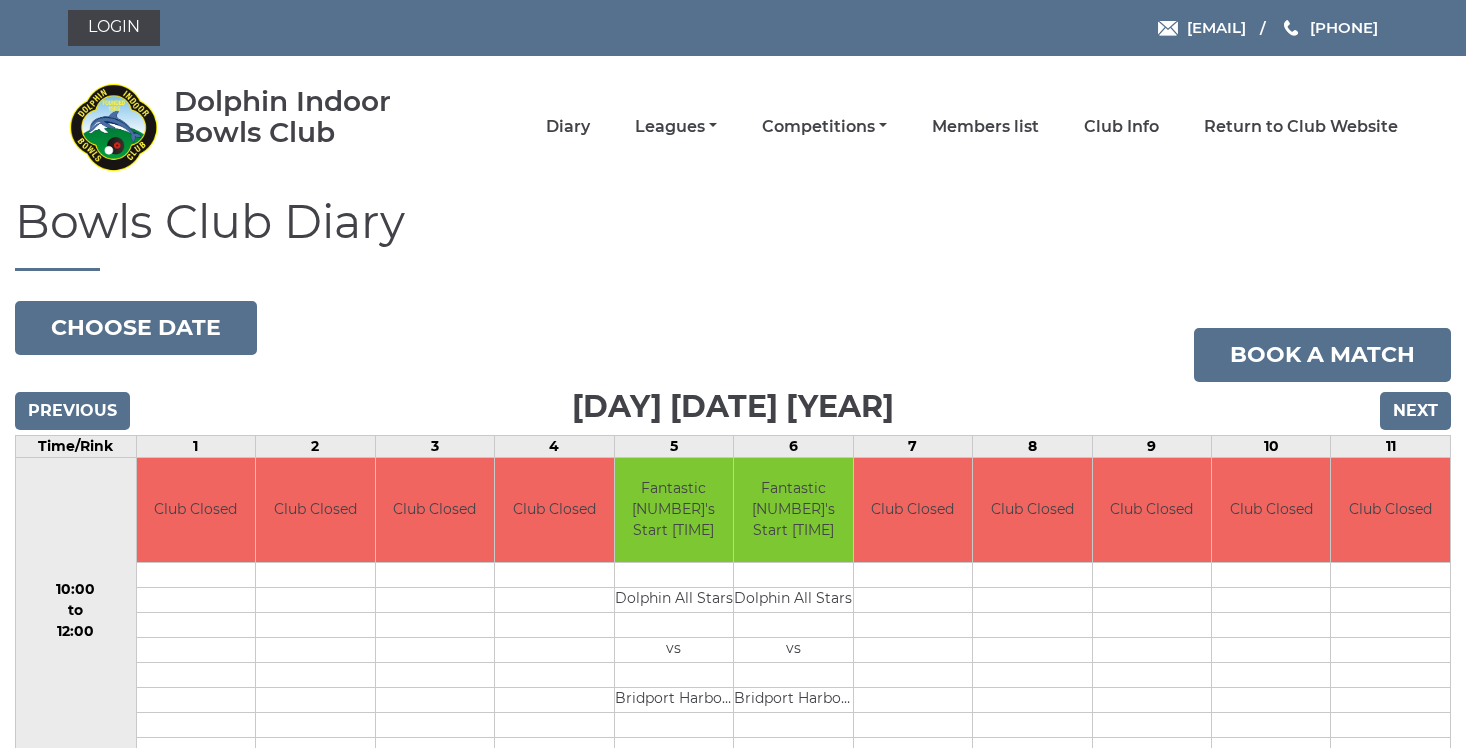 scroll, scrollTop: 0, scrollLeft: 0, axis: both 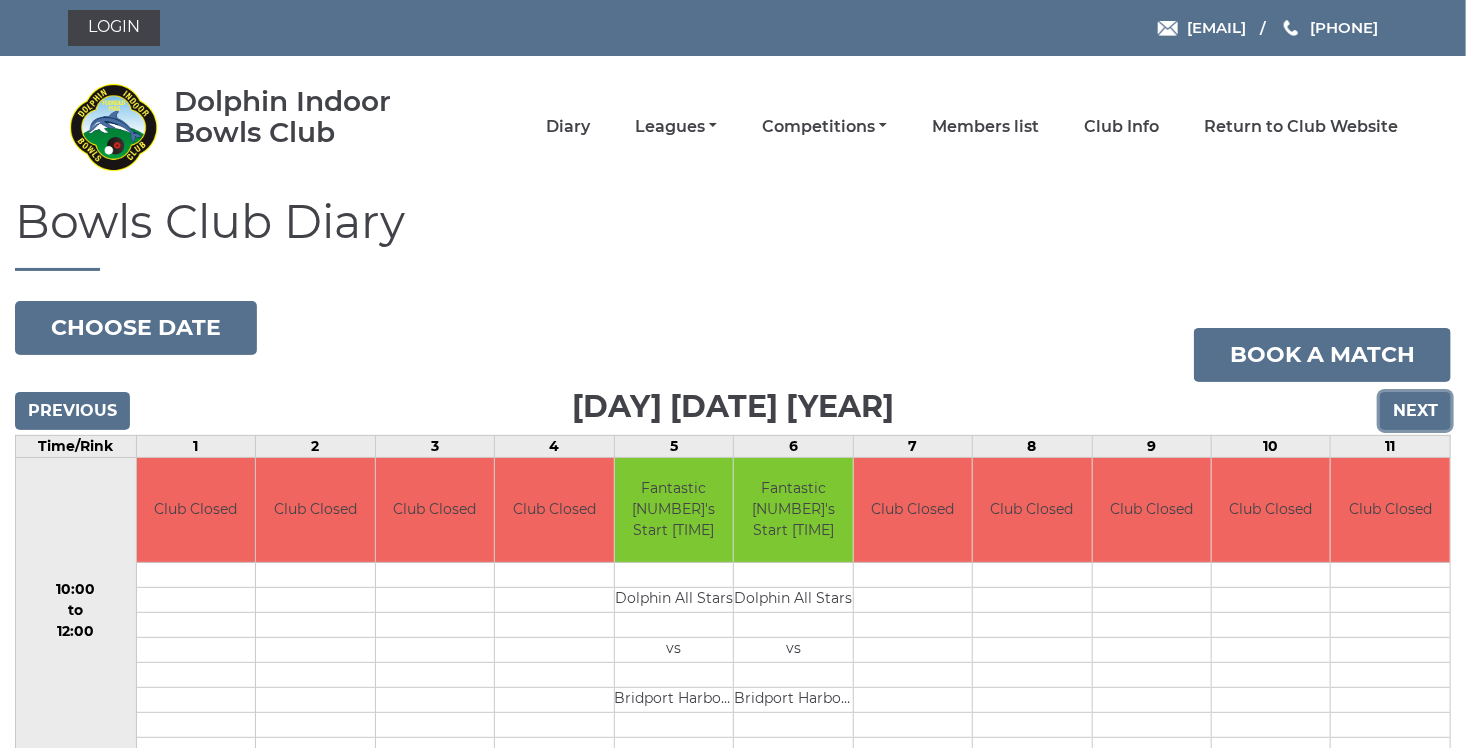 click on "Next" at bounding box center [1415, 411] 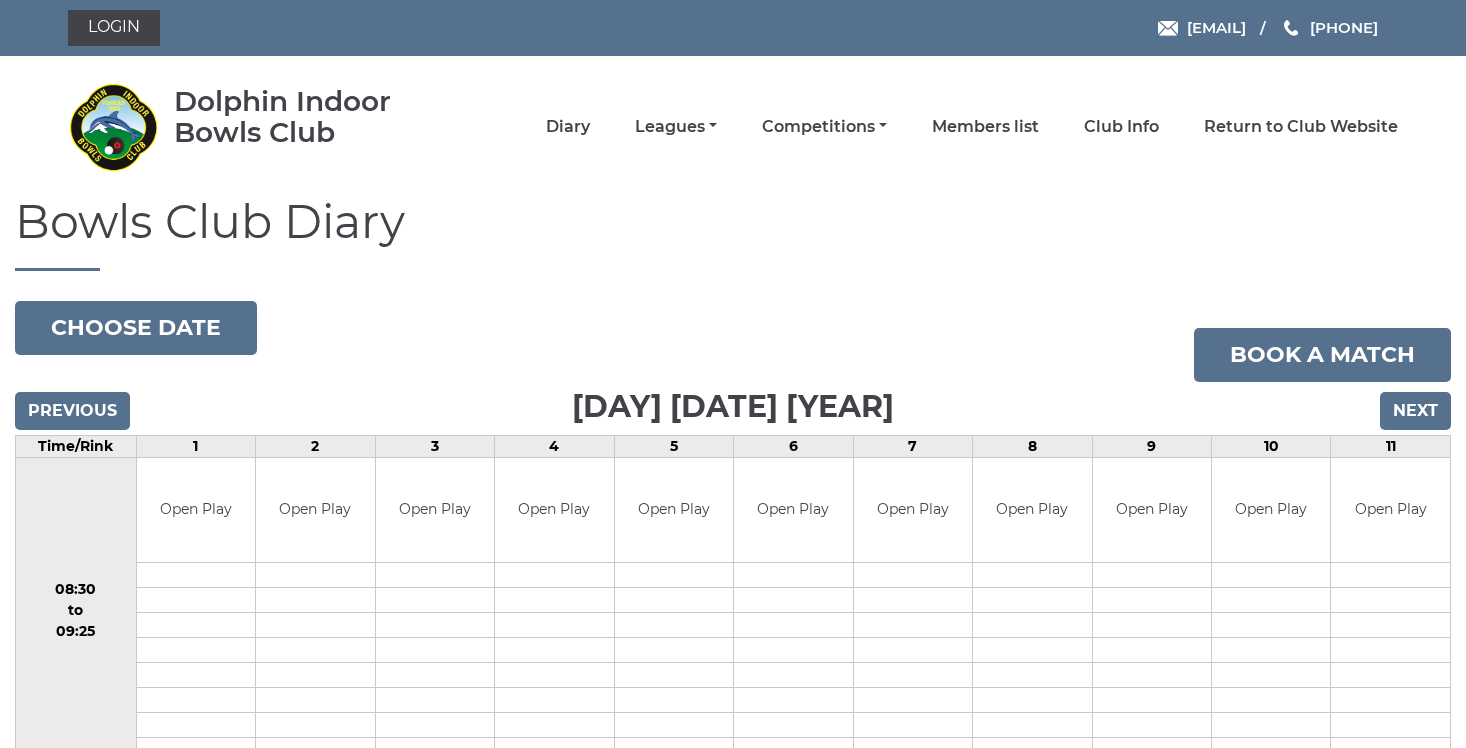 scroll, scrollTop: 0, scrollLeft: 0, axis: both 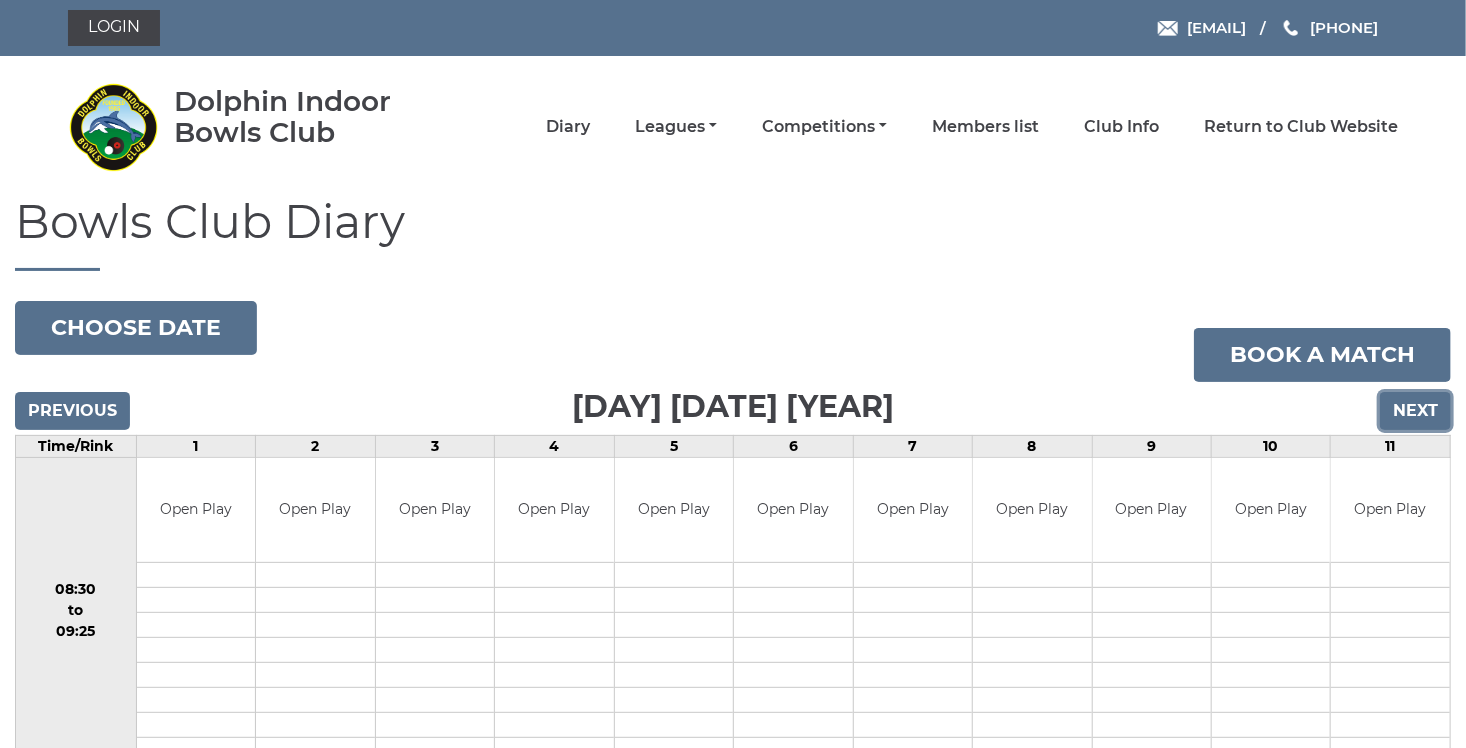 click on "Next" at bounding box center [1415, 411] 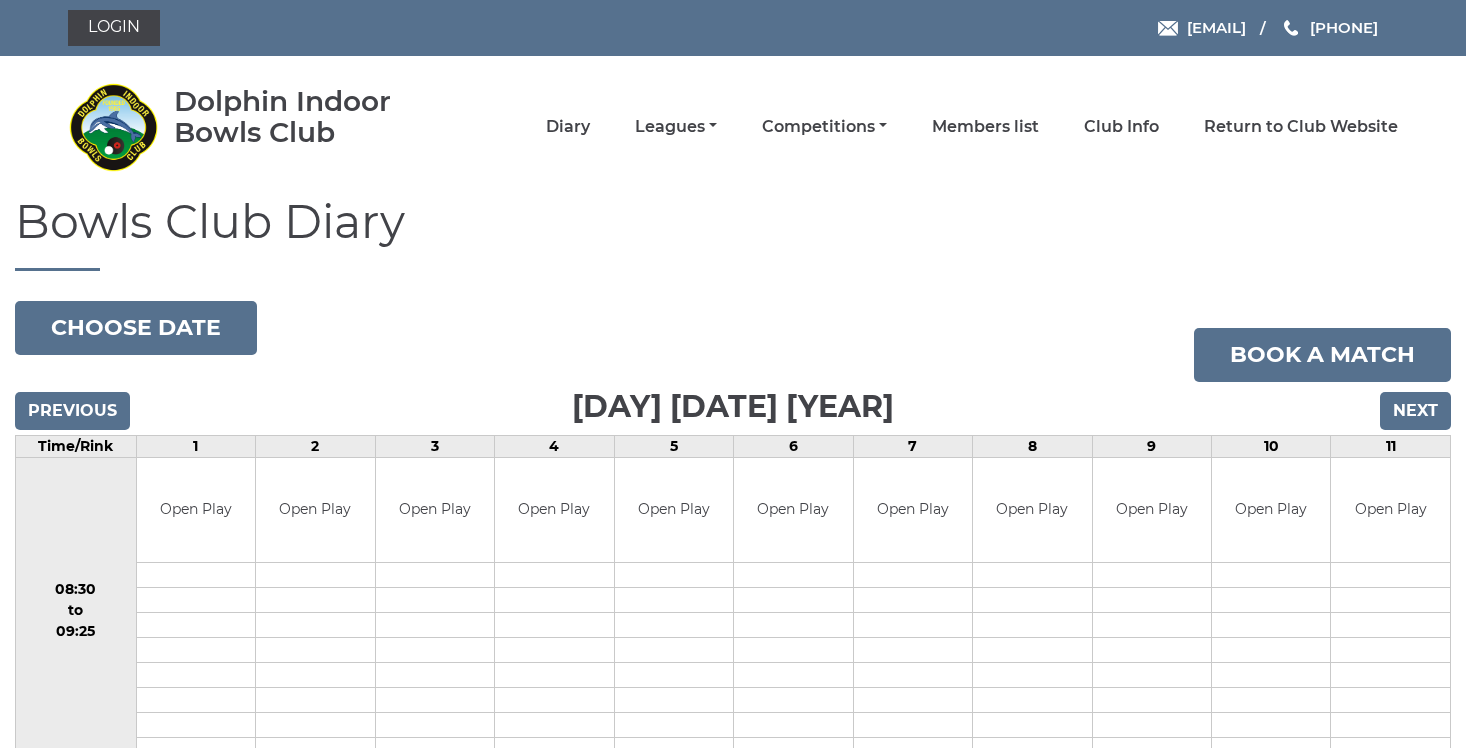 scroll, scrollTop: 0, scrollLeft: 0, axis: both 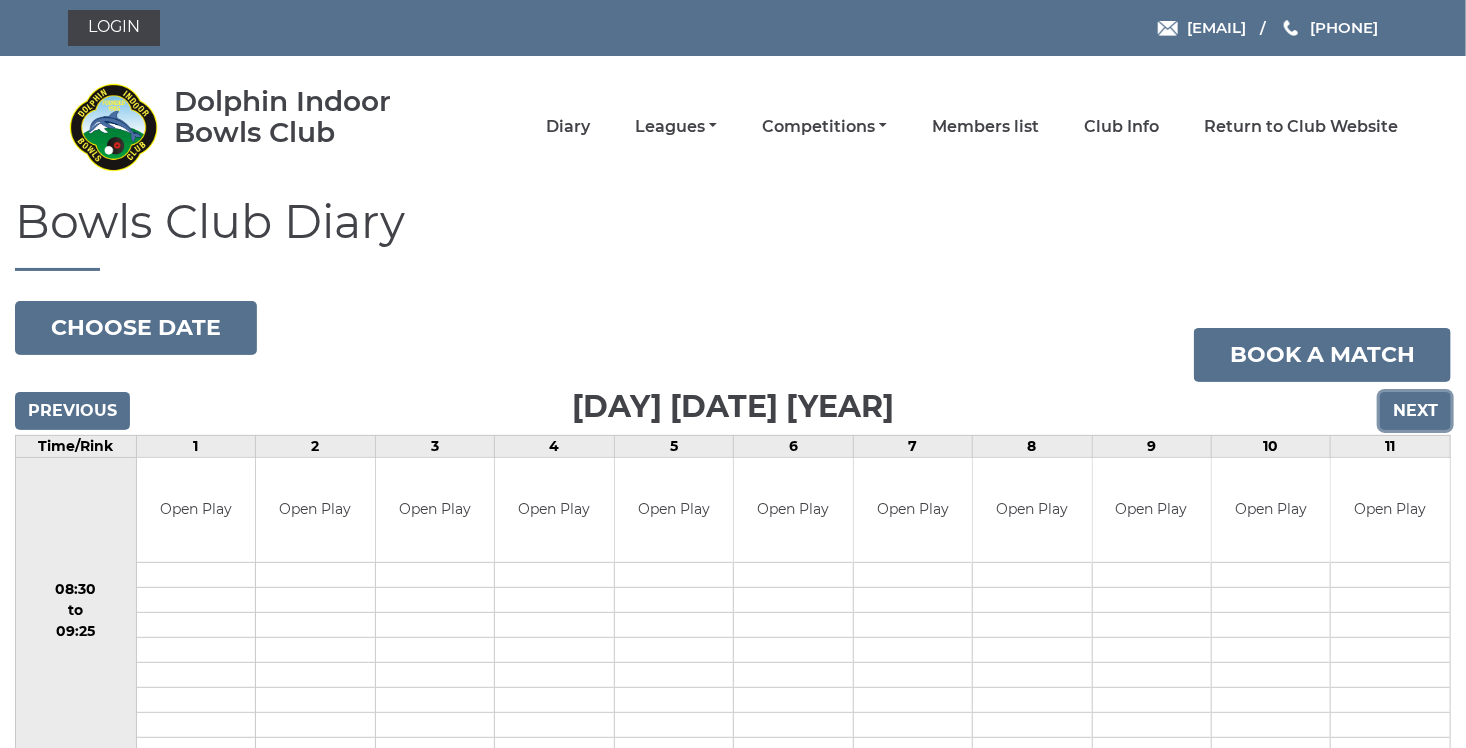 click on "Next" at bounding box center (1415, 411) 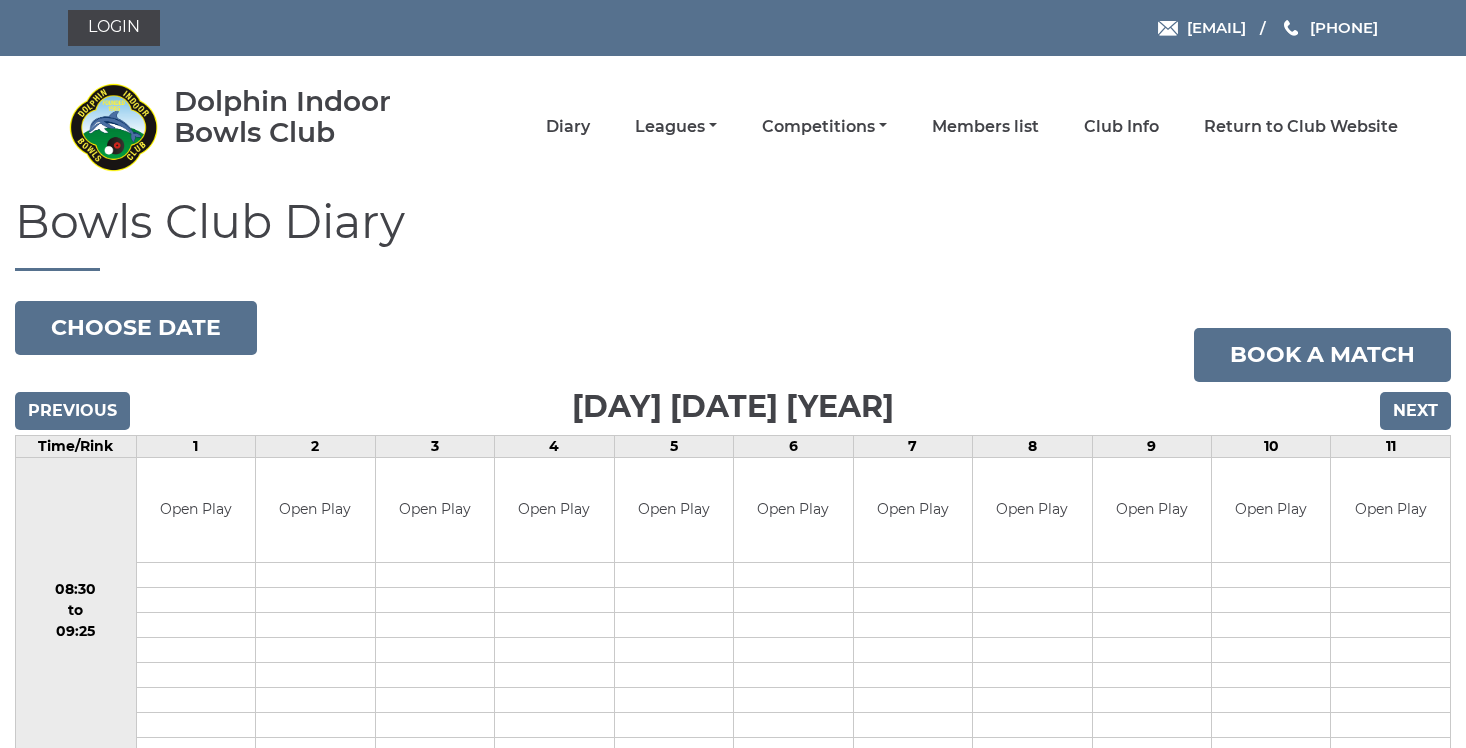 scroll, scrollTop: 0, scrollLeft: 0, axis: both 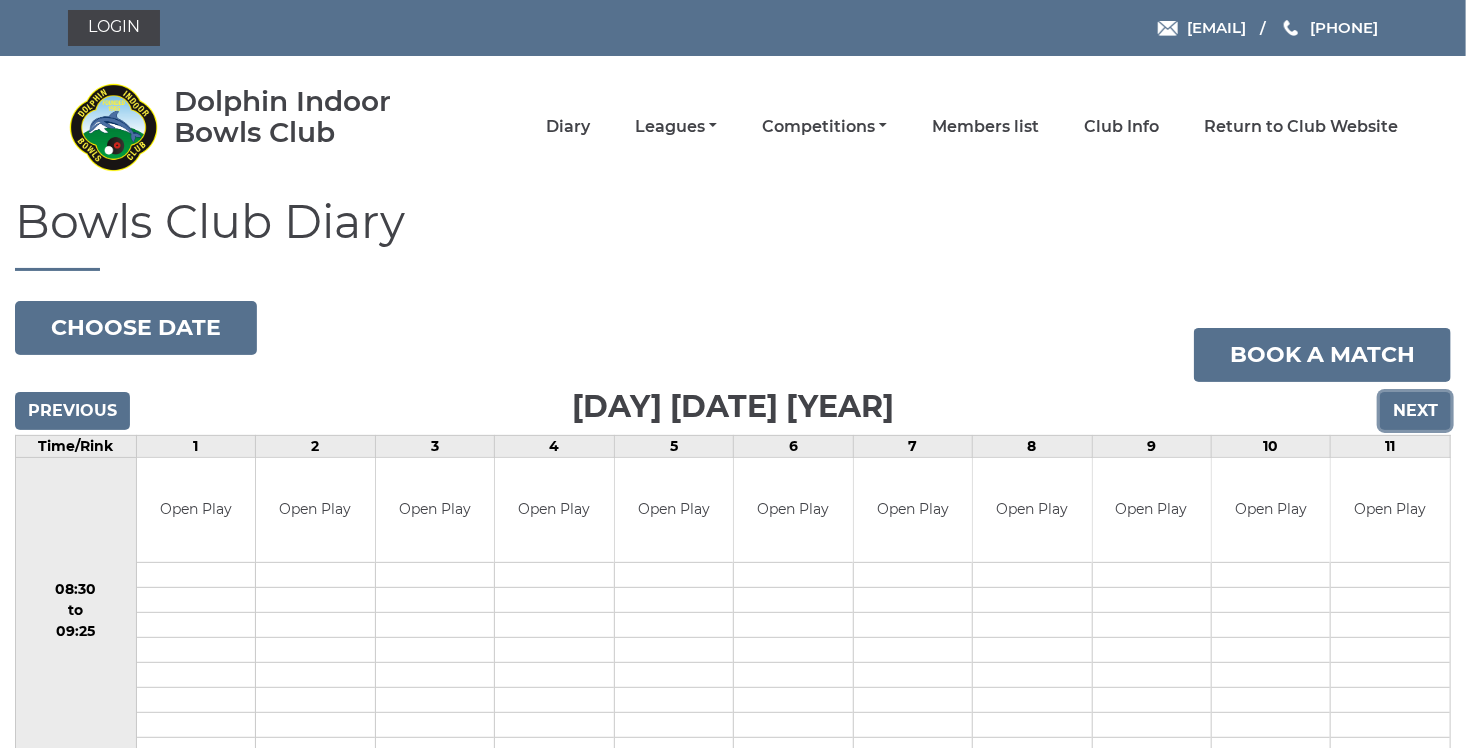 click on "Next" at bounding box center (1415, 411) 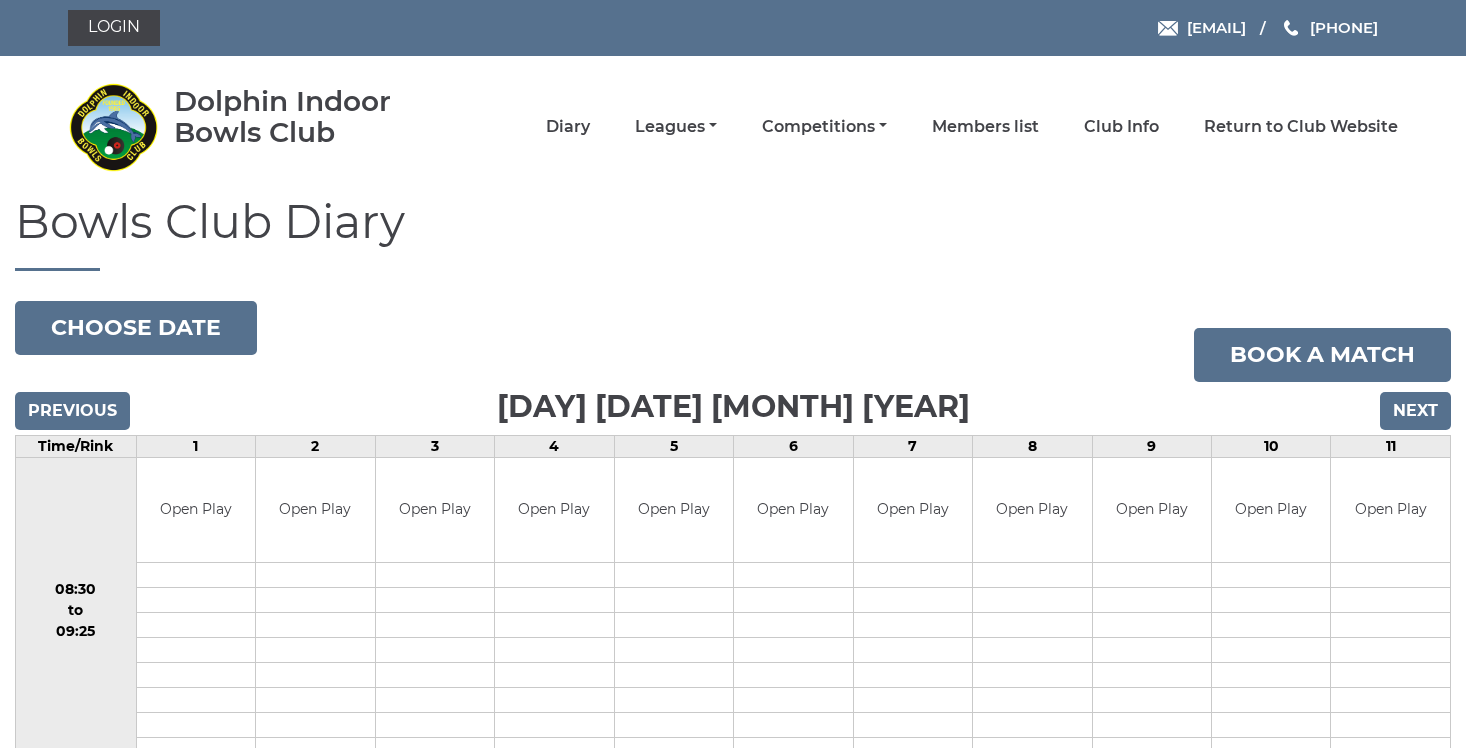 scroll, scrollTop: 0, scrollLeft: 0, axis: both 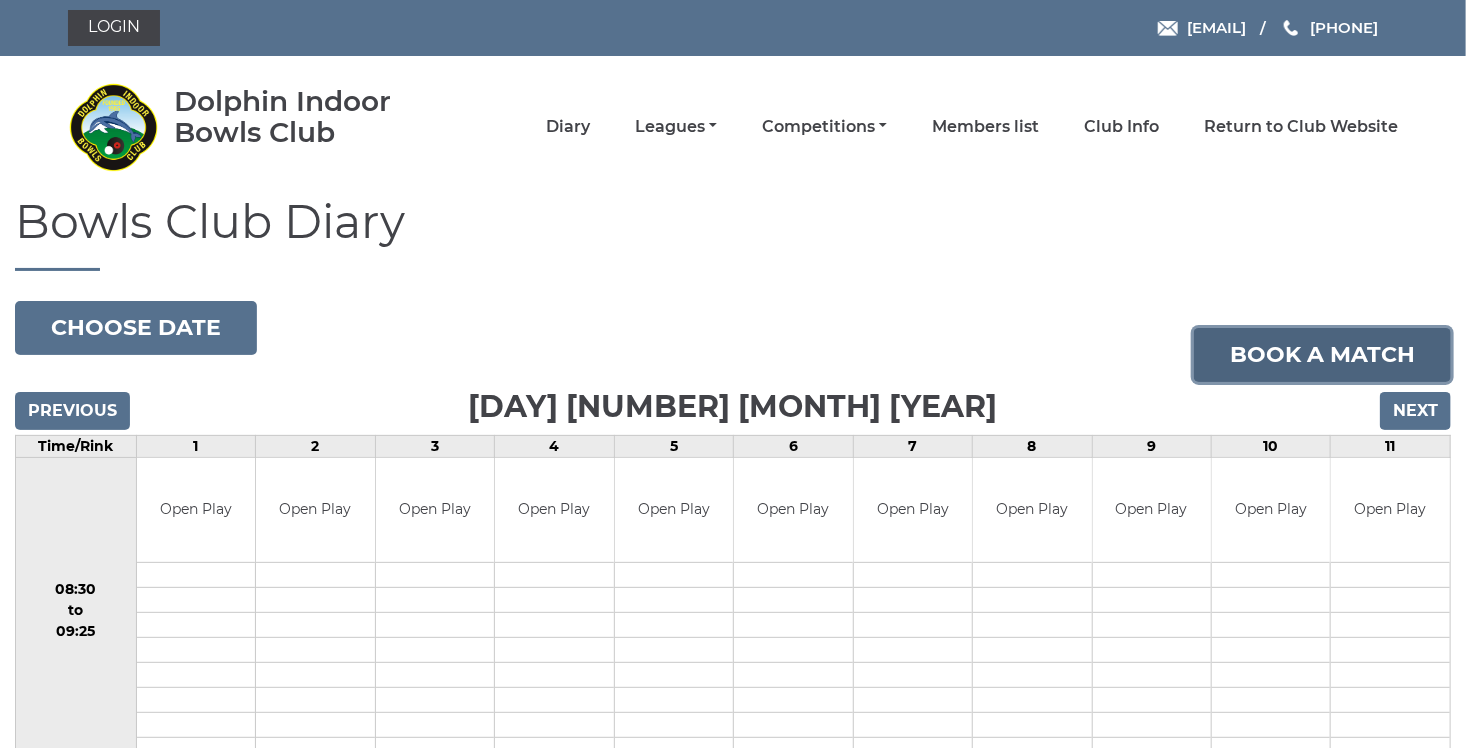 click on "Book a match" at bounding box center [1322, 355] 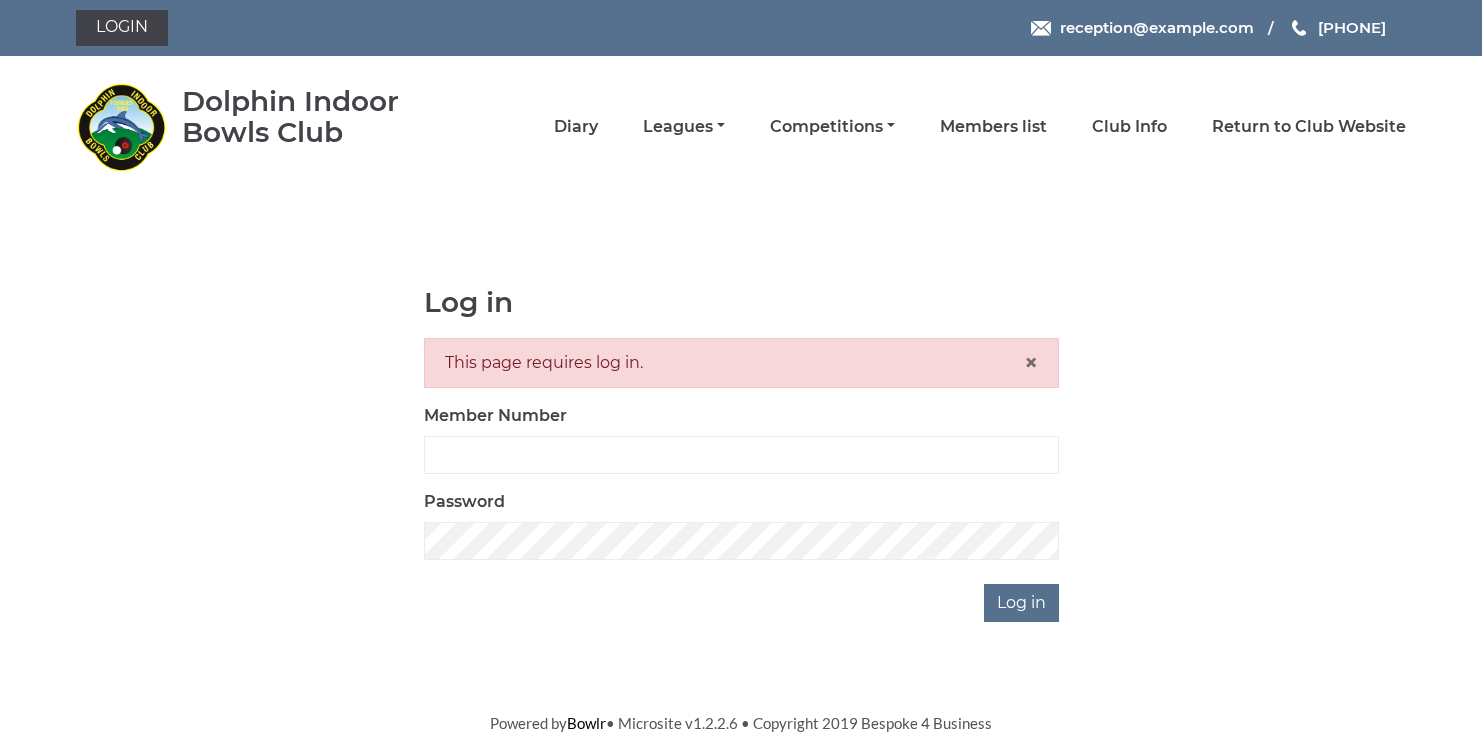 scroll, scrollTop: 0, scrollLeft: 0, axis: both 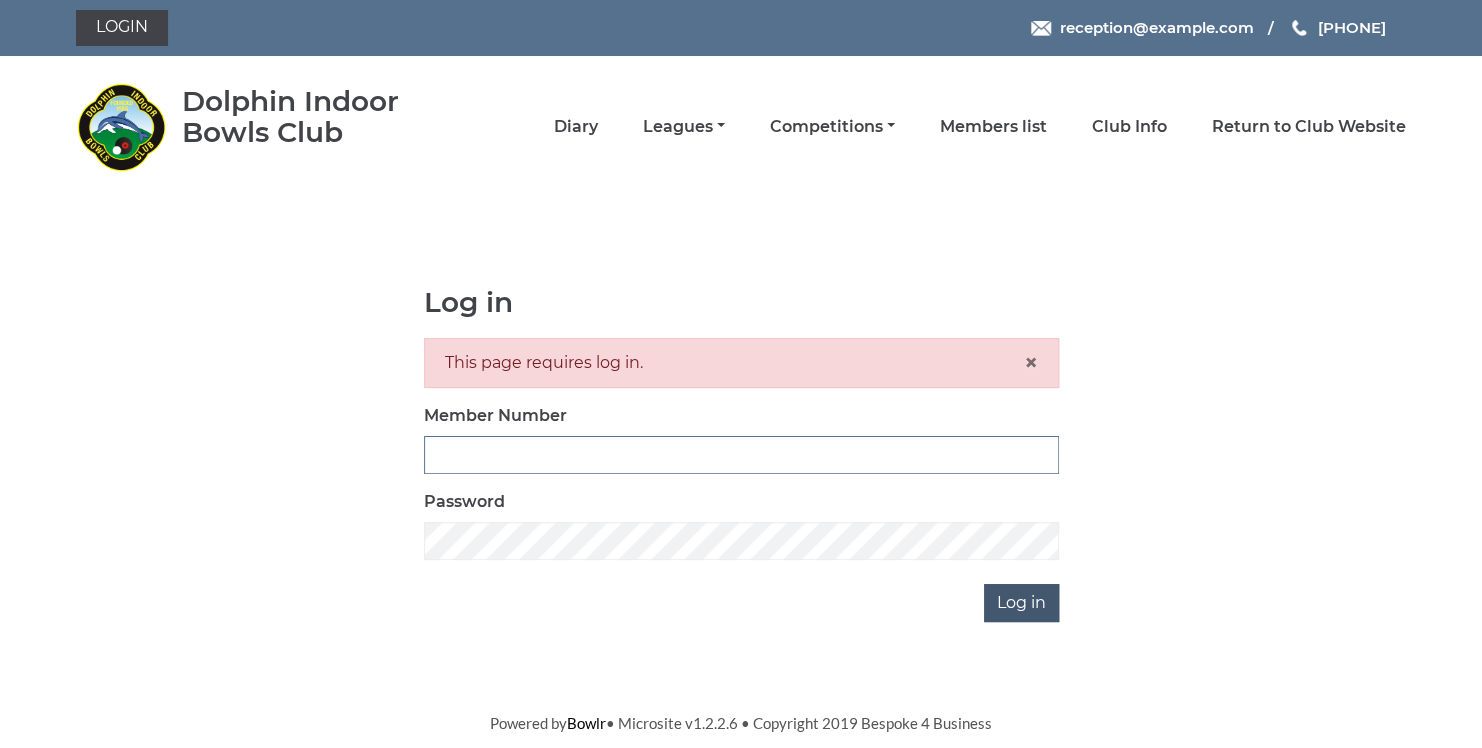 type on "[NUMBER]" 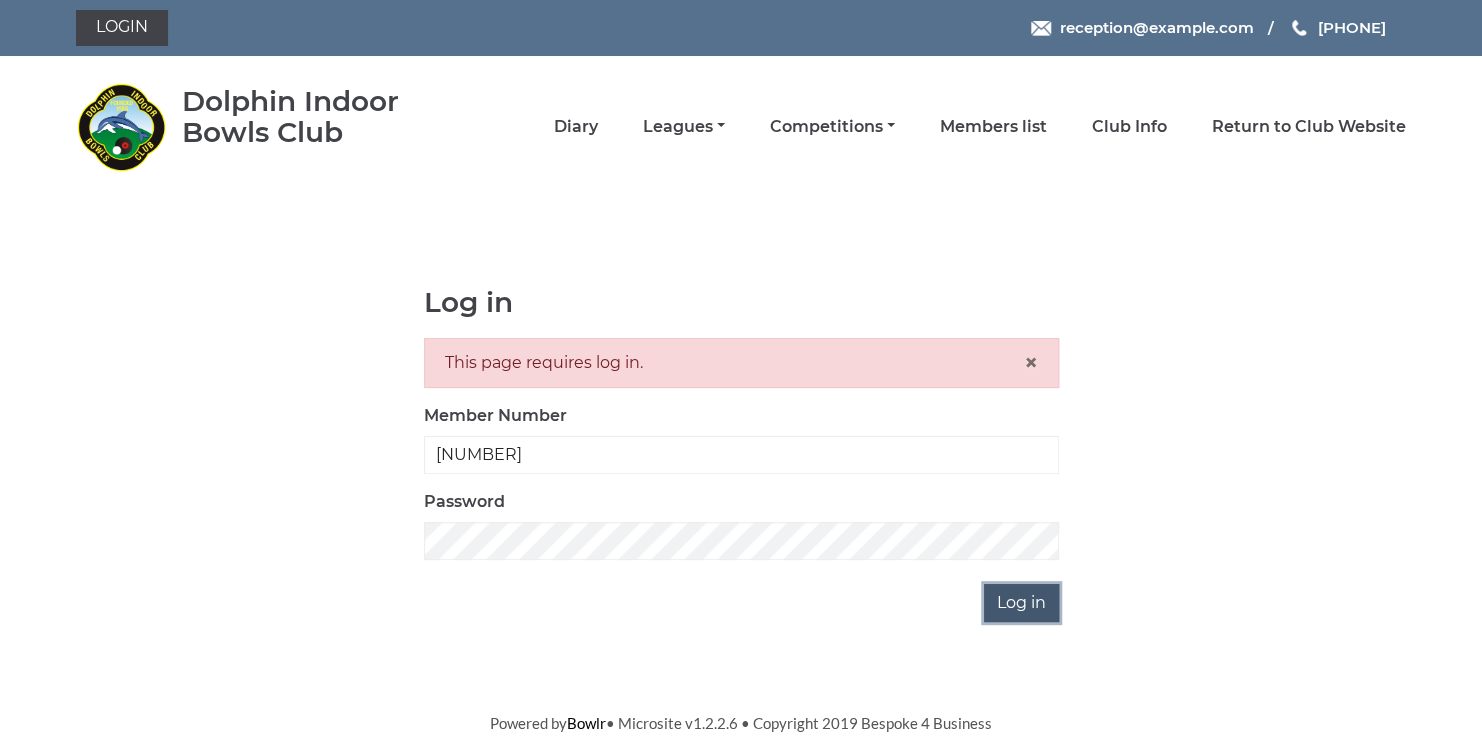 click on "Log in" at bounding box center (1021, 603) 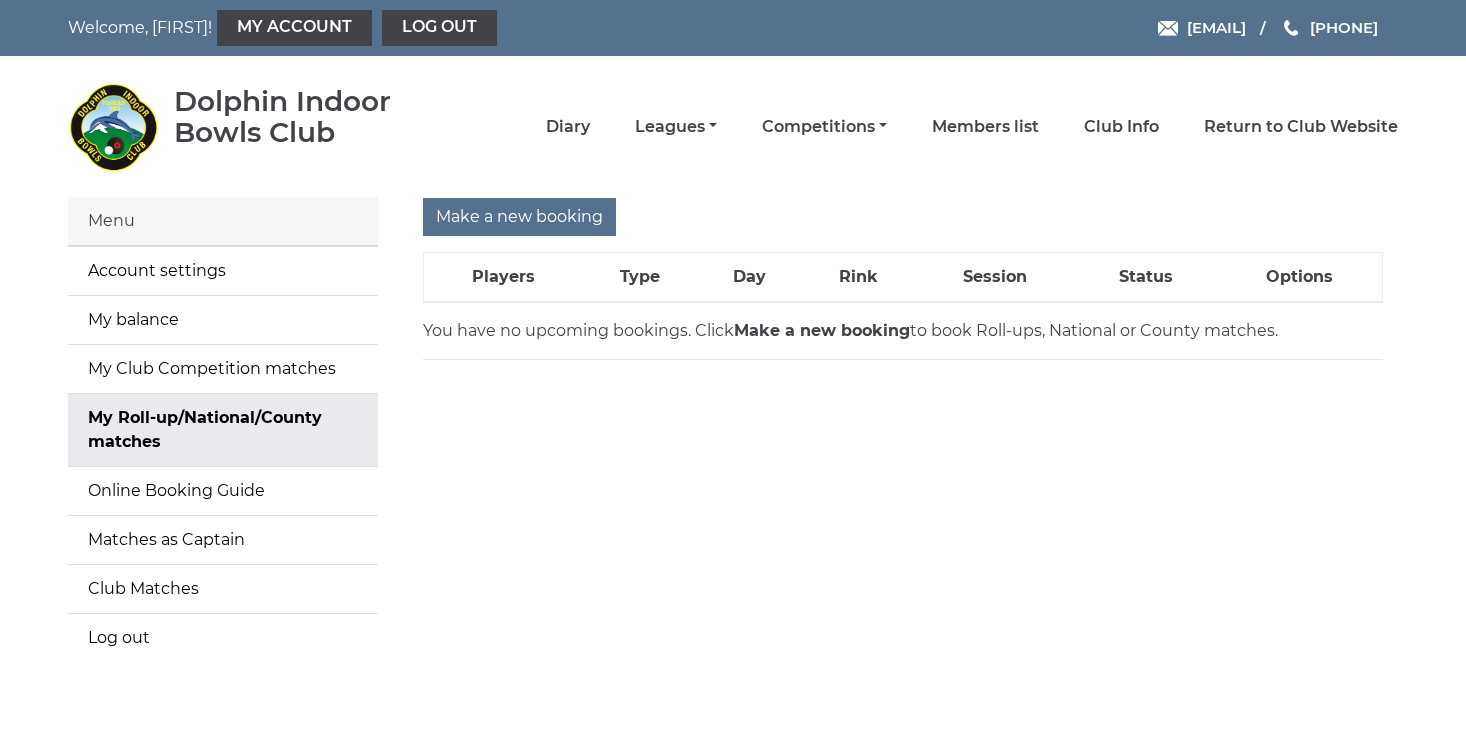 scroll, scrollTop: 0, scrollLeft: 0, axis: both 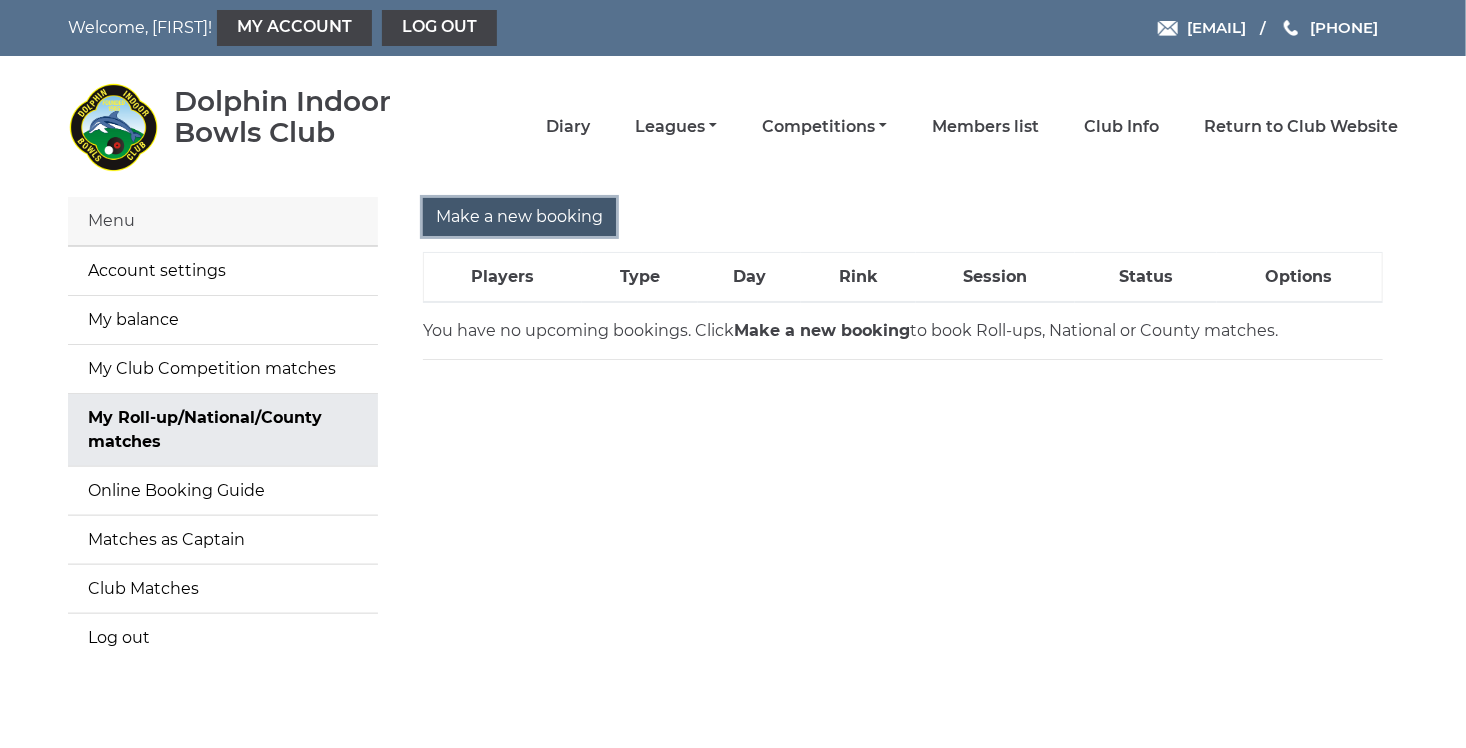 click on "Make a new booking" at bounding box center [519, 217] 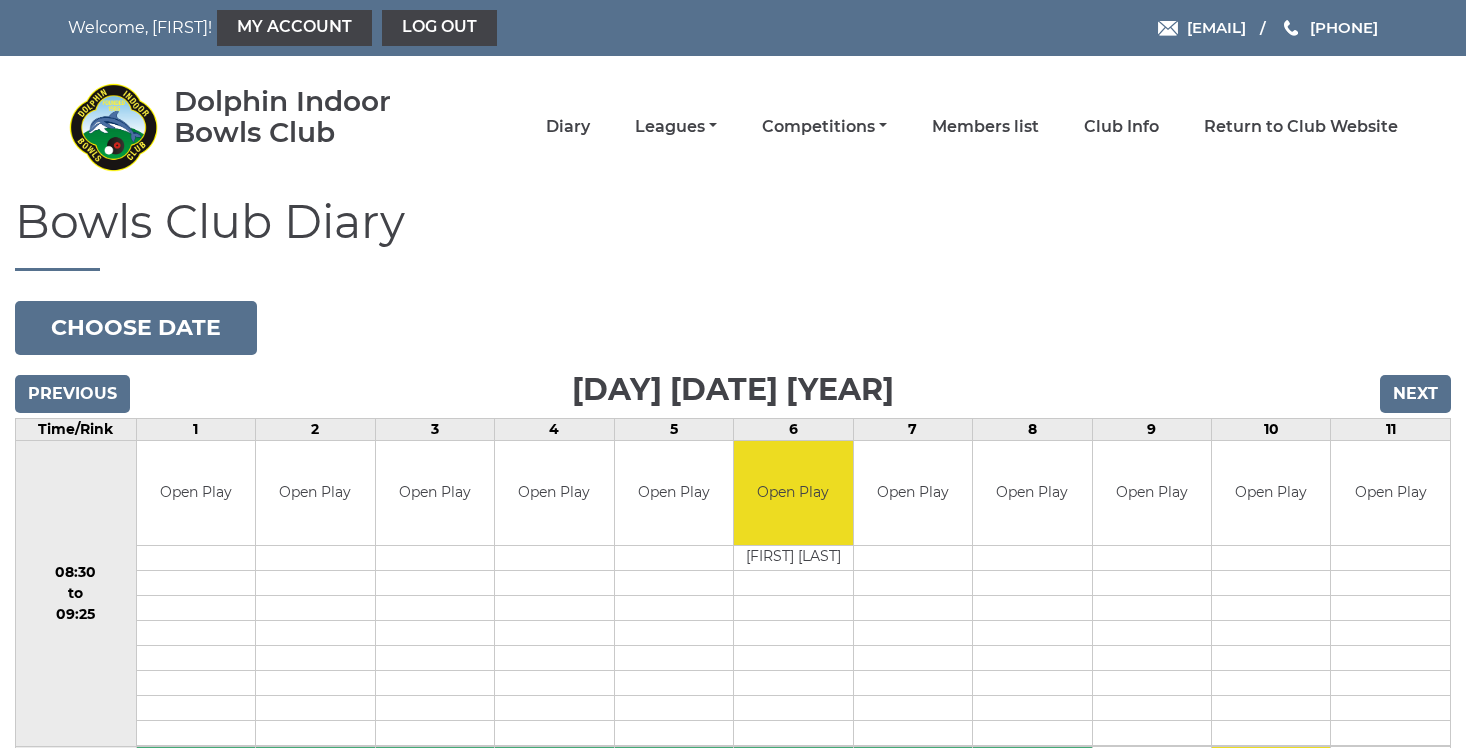 scroll, scrollTop: 0, scrollLeft: 0, axis: both 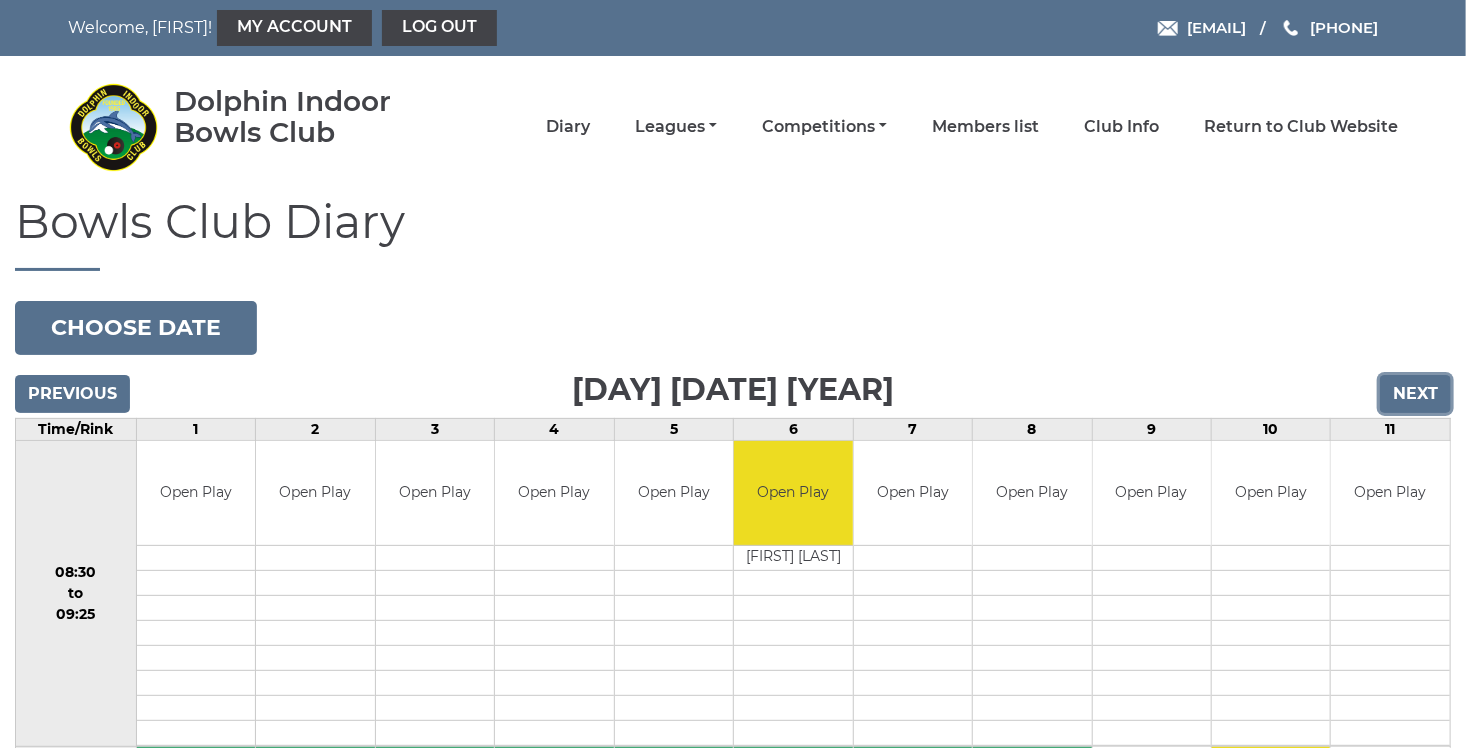 click on "Next" at bounding box center (1415, 394) 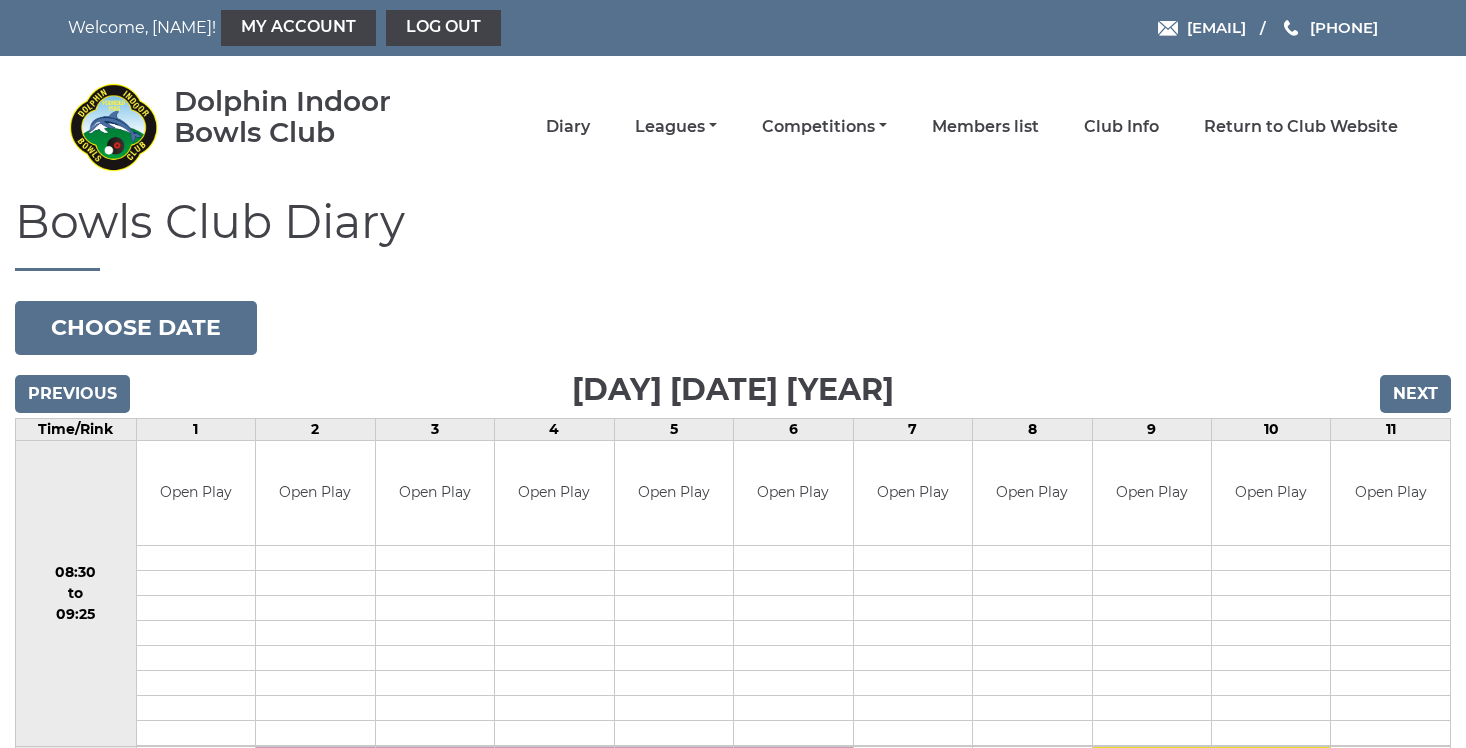 scroll, scrollTop: 0, scrollLeft: 0, axis: both 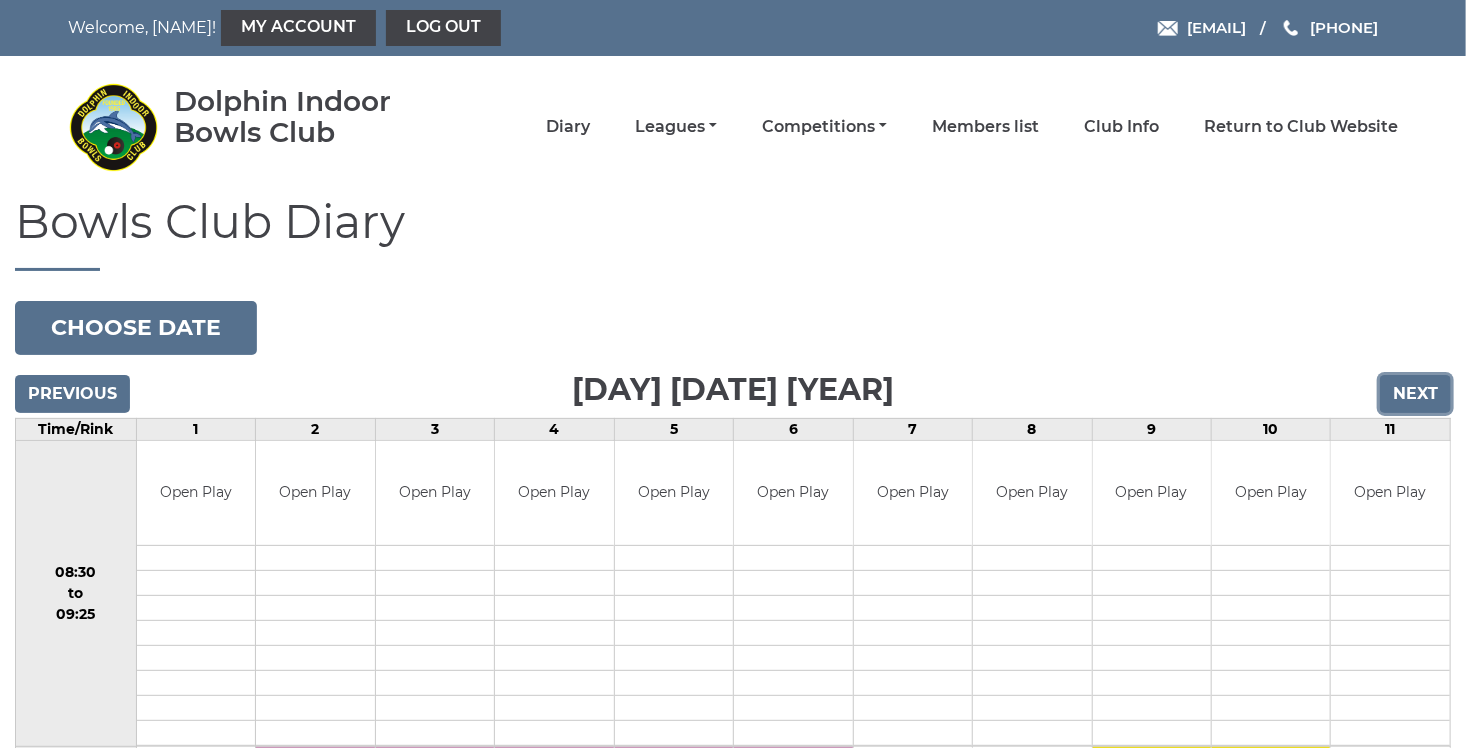 click on "Next" at bounding box center [1415, 394] 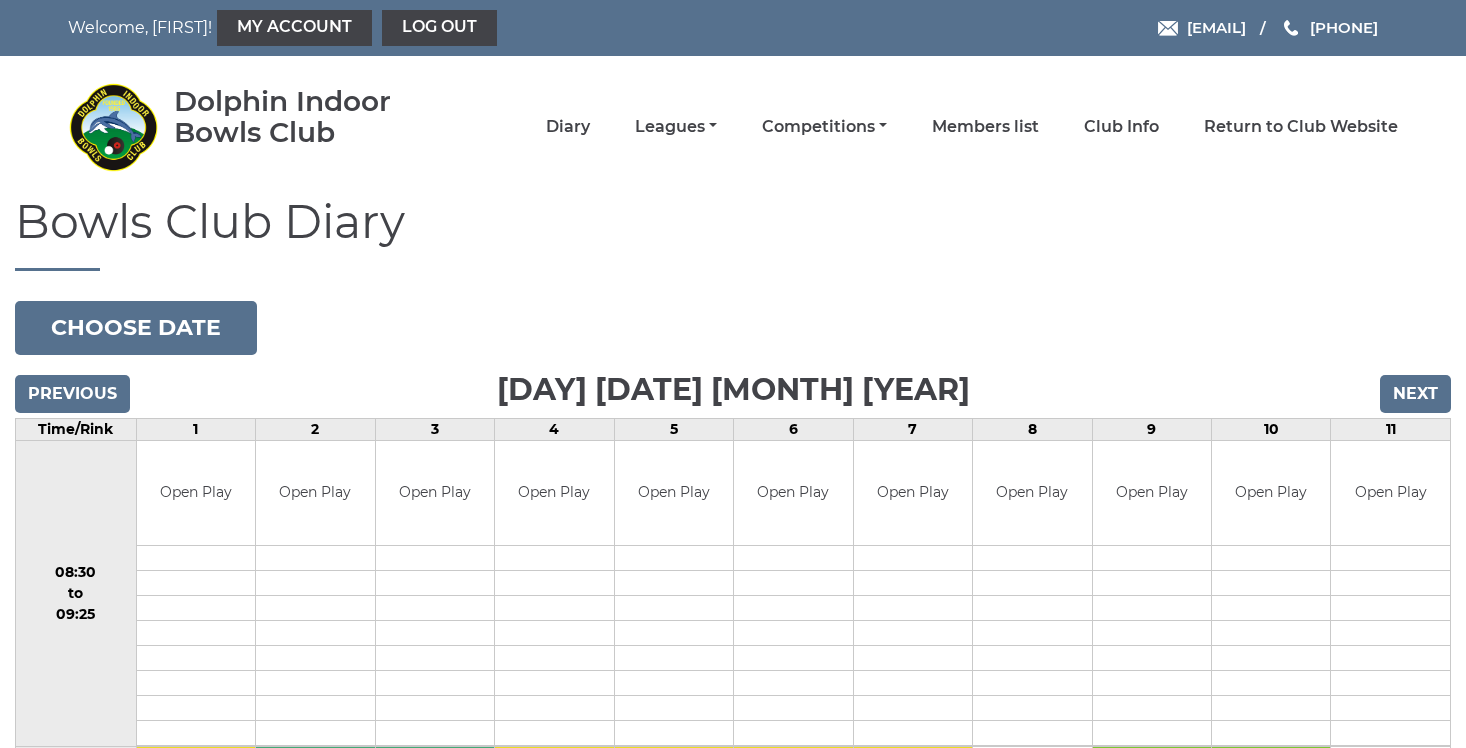 scroll, scrollTop: 0, scrollLeft: 0, axis: both 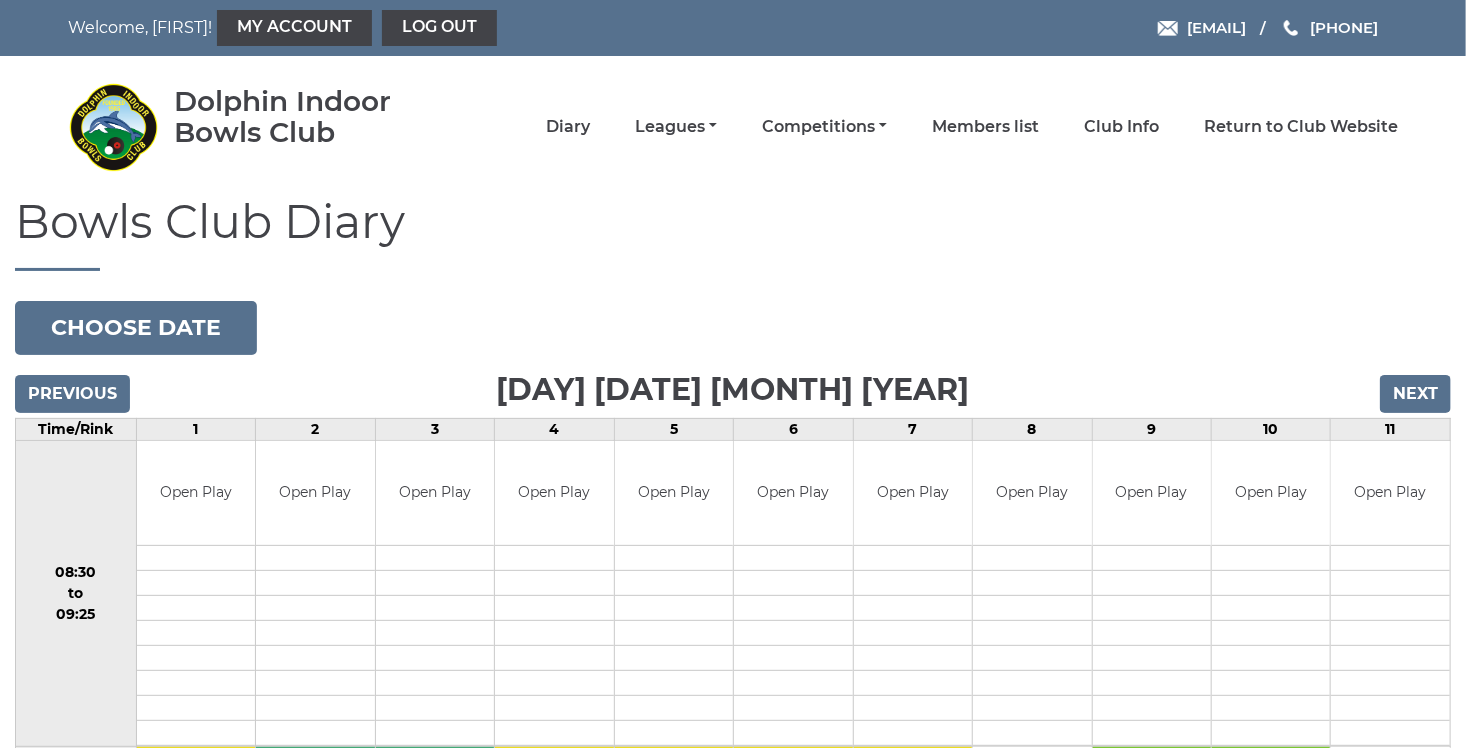 click on "Next" at bounding box center (1415, 394) 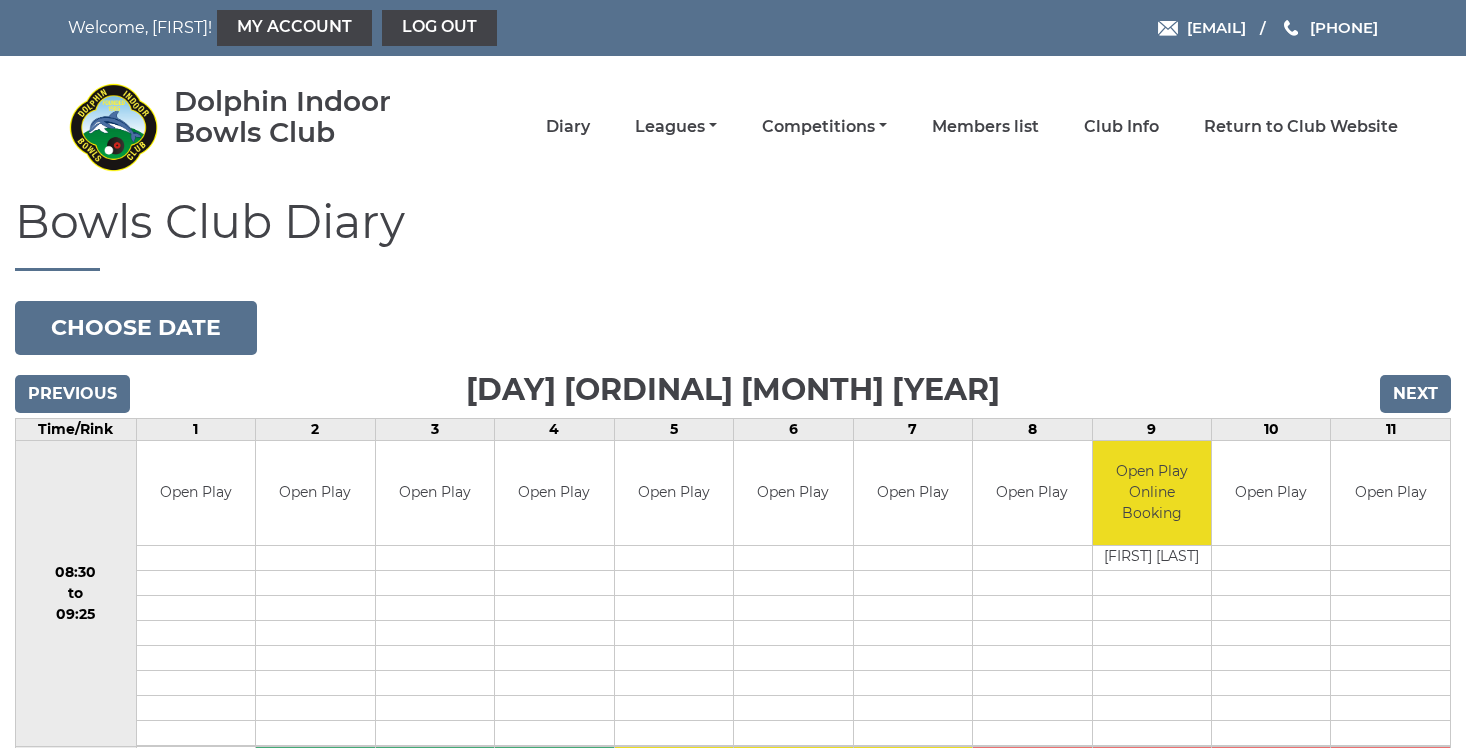 click on "Next" at bounding box center [1415, 394] 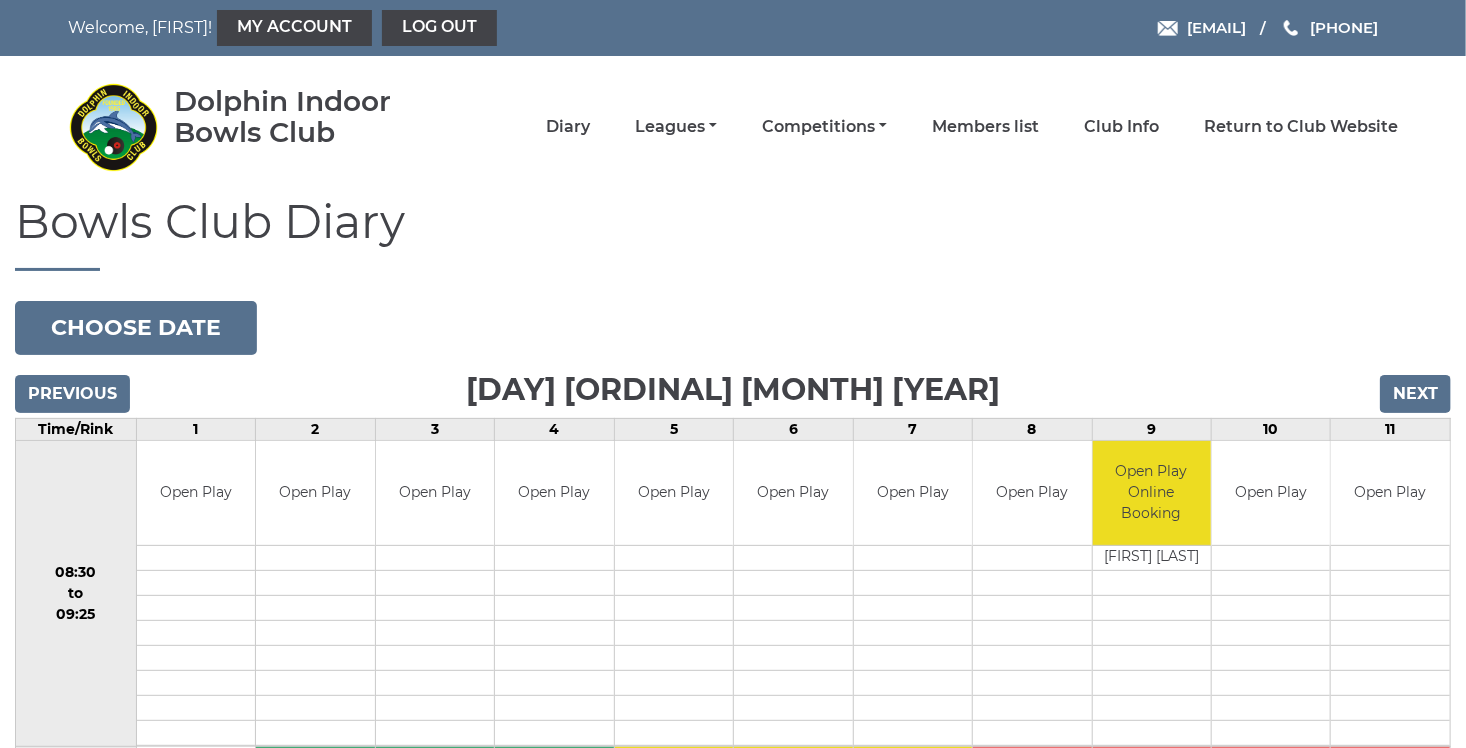 click on "Next" at bounding box center (1415, 394) 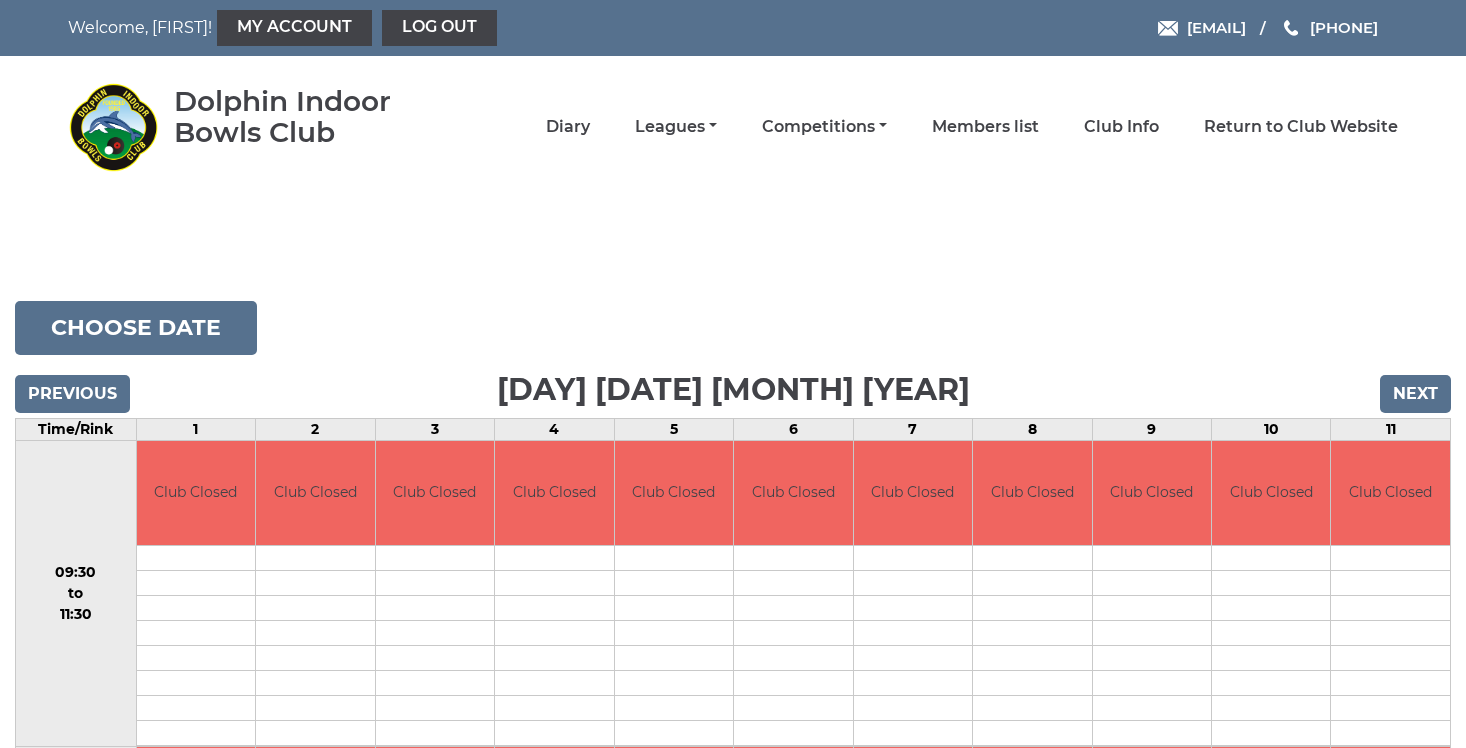 scroll, scrollTop: 0, scrollLeft: 0, axis: both 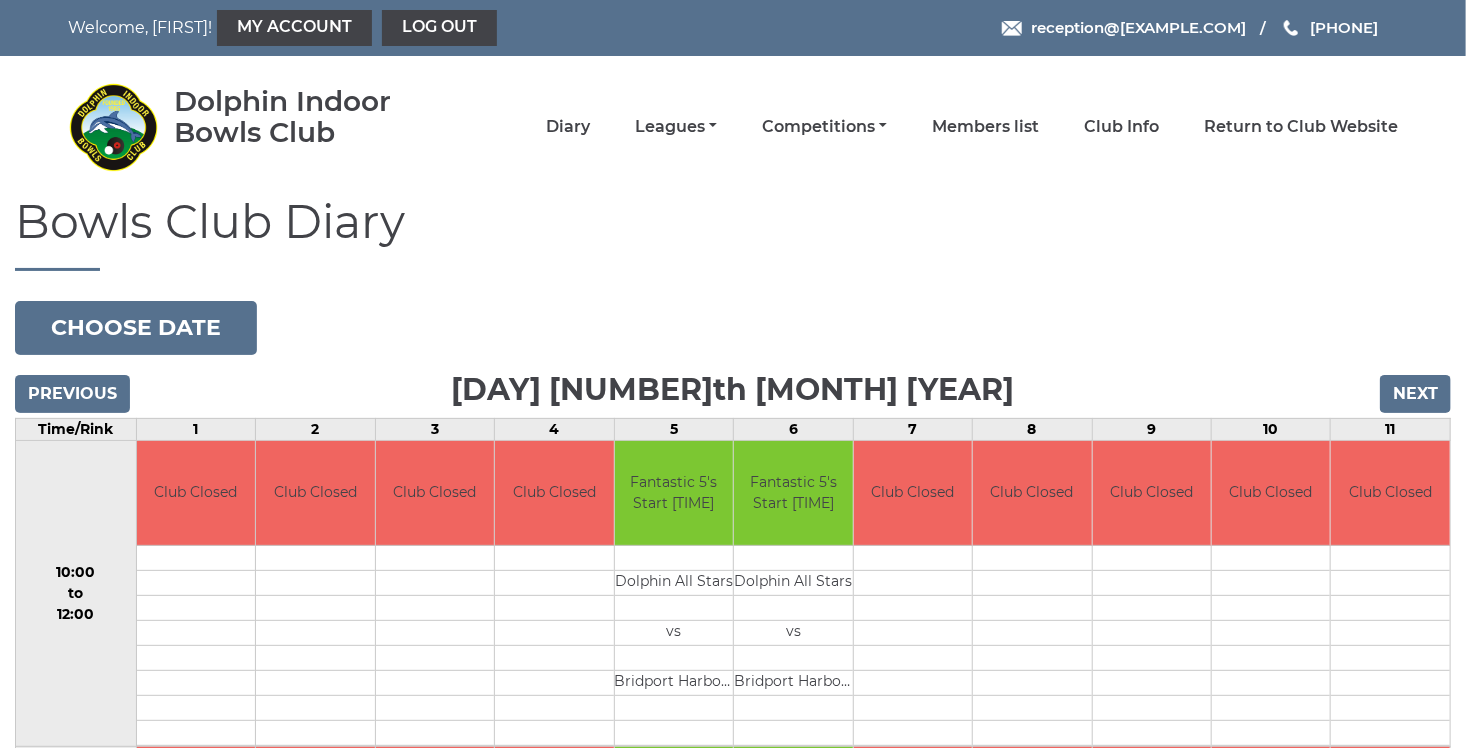 click on "Next" at bounding box center (1415, 394) 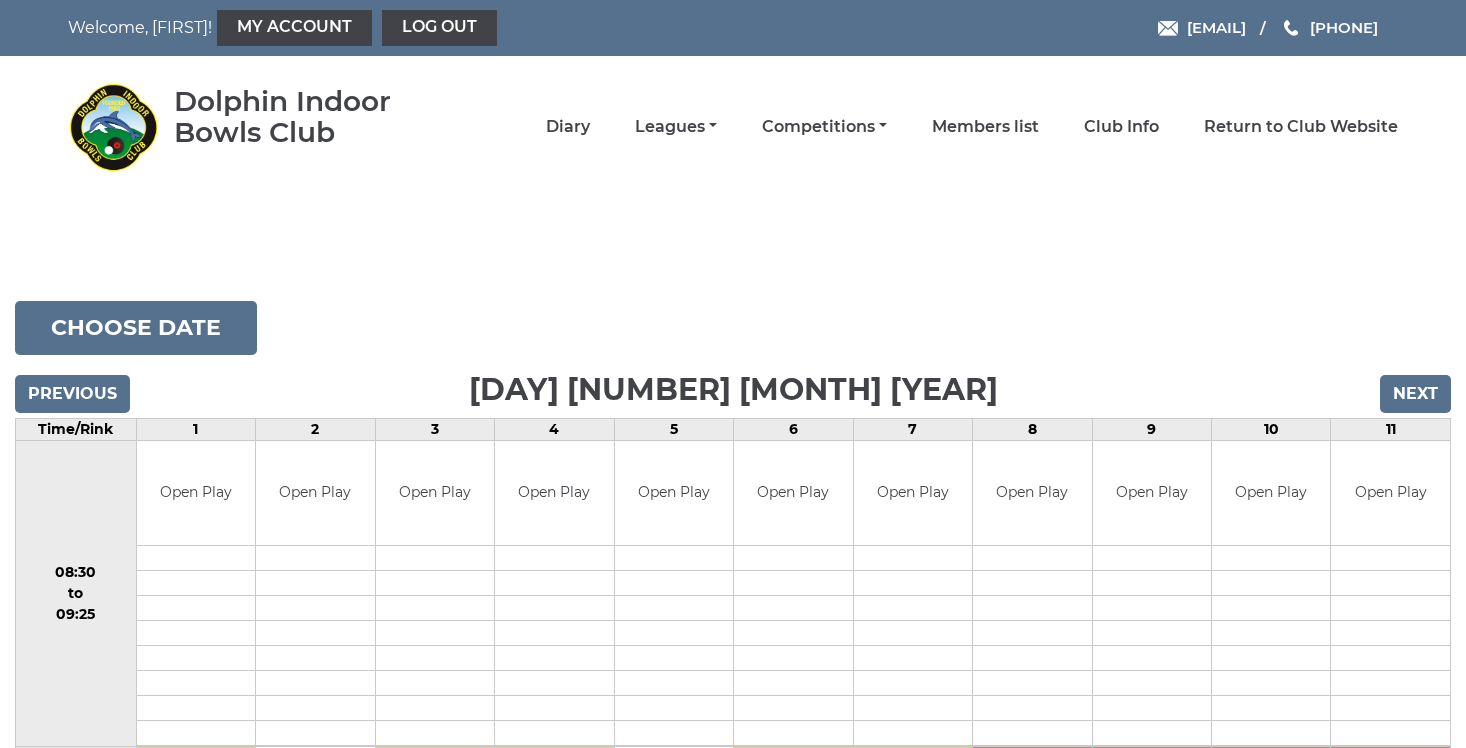 scroll, scrollTop: 0, scrollLeft: 0, axis: both 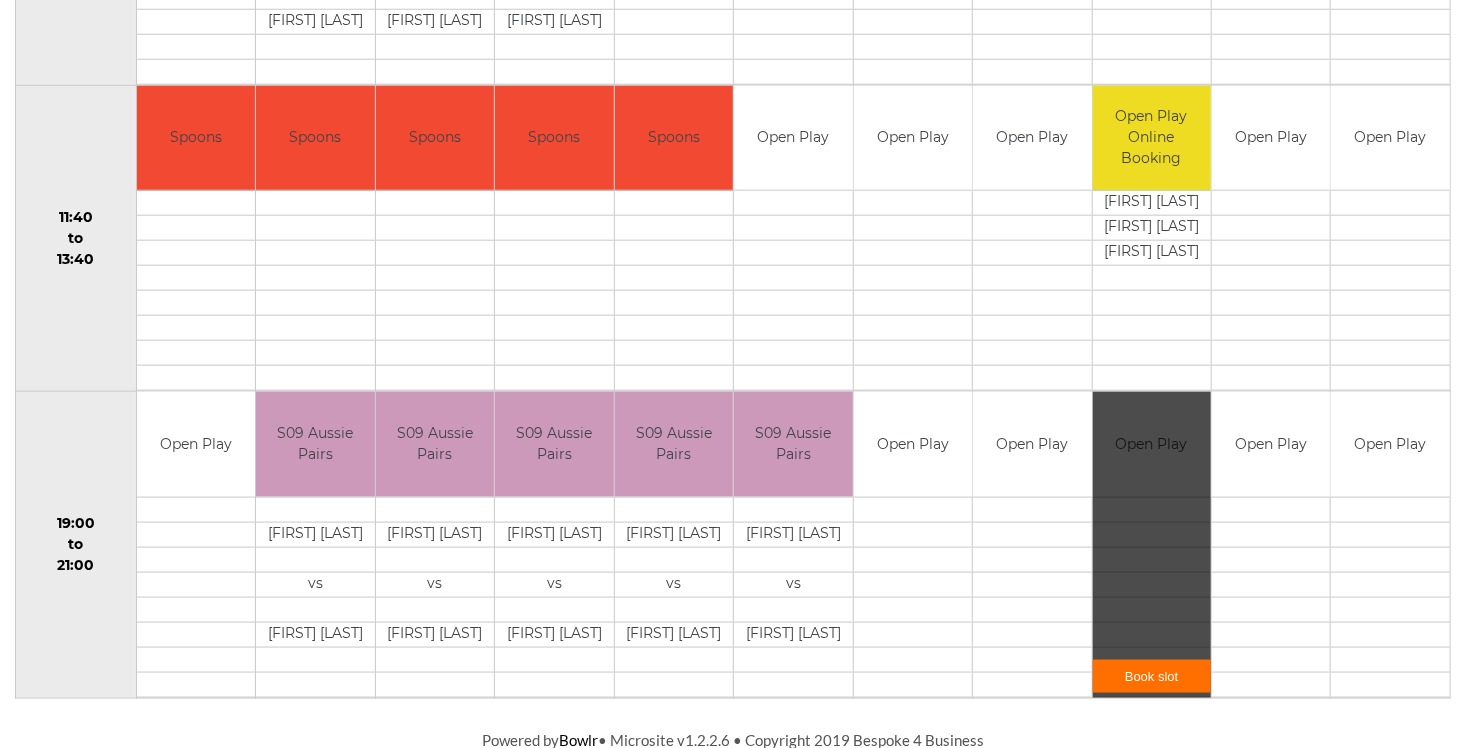 click on "Book slot" at bounding box center [0, 0] 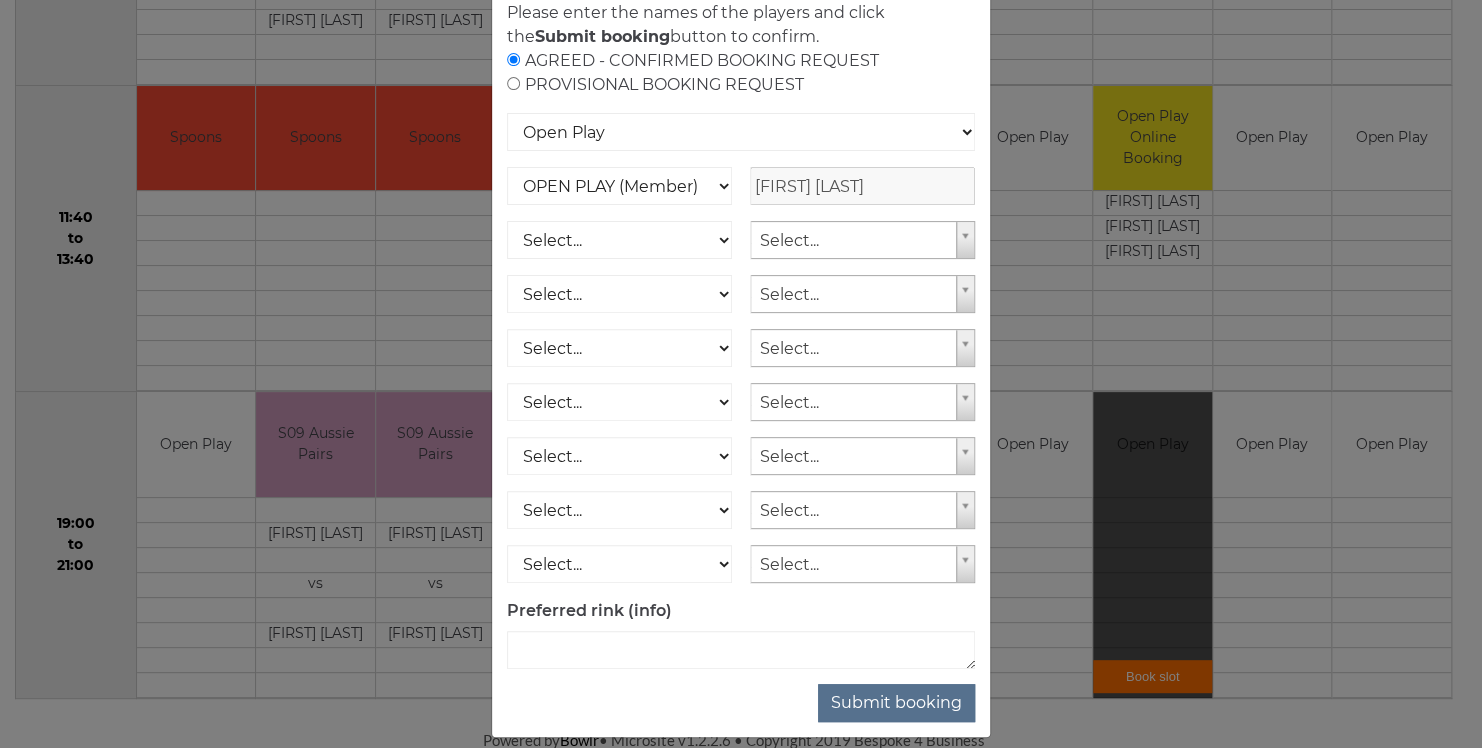scroll, scrollTop: 179, scrollLeft: 0, axis: vertical 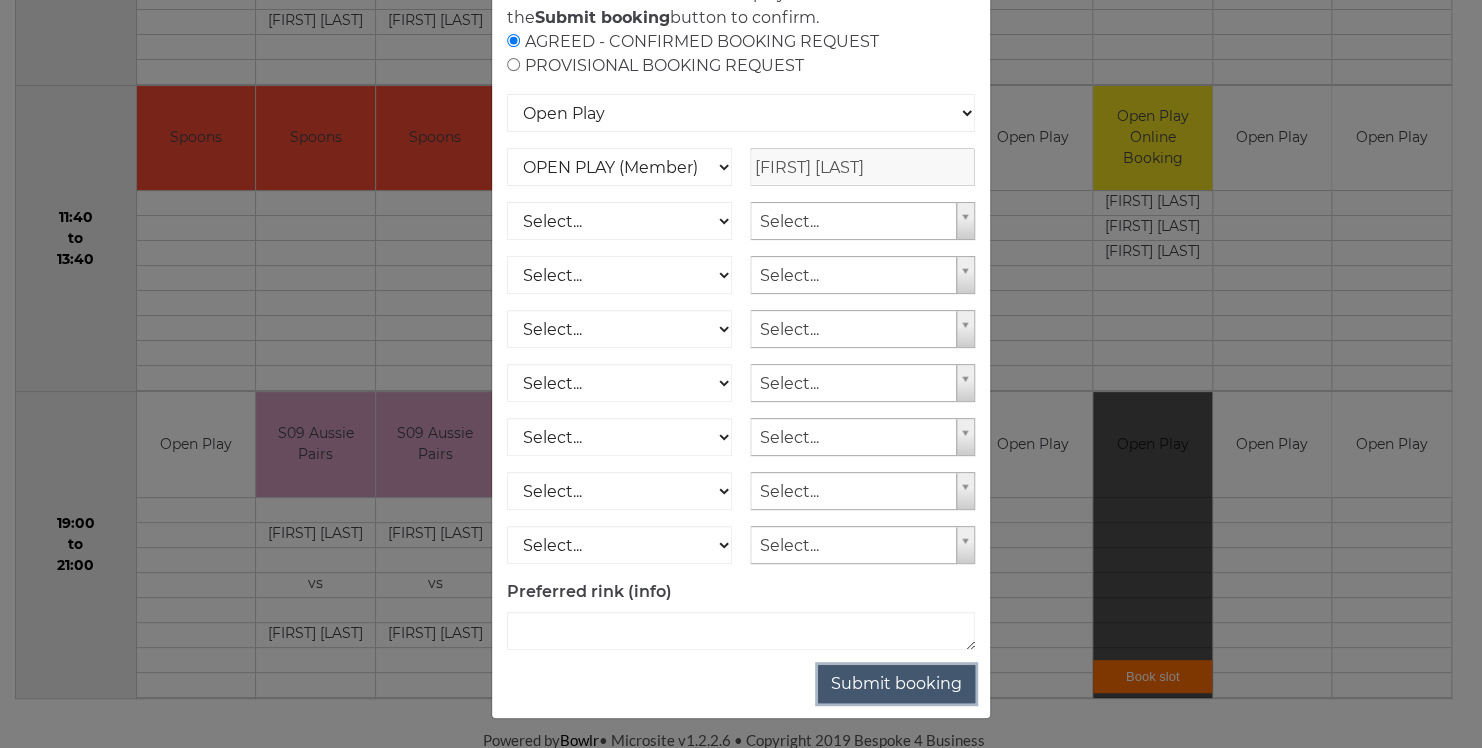 click on "Submit booking" at bounding box center (896, 684) 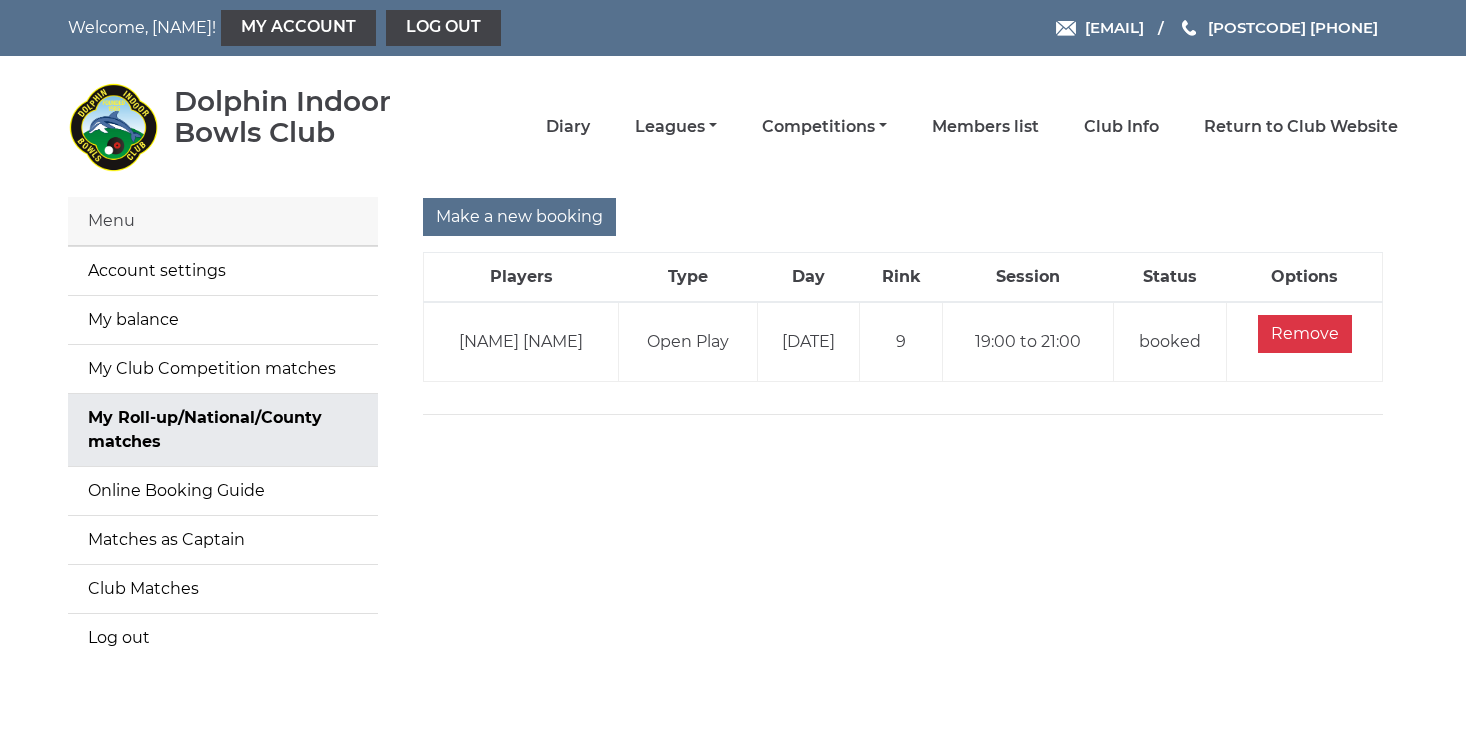 scroll, scrollTop: 0, scrollLeft: 0, axis: both 